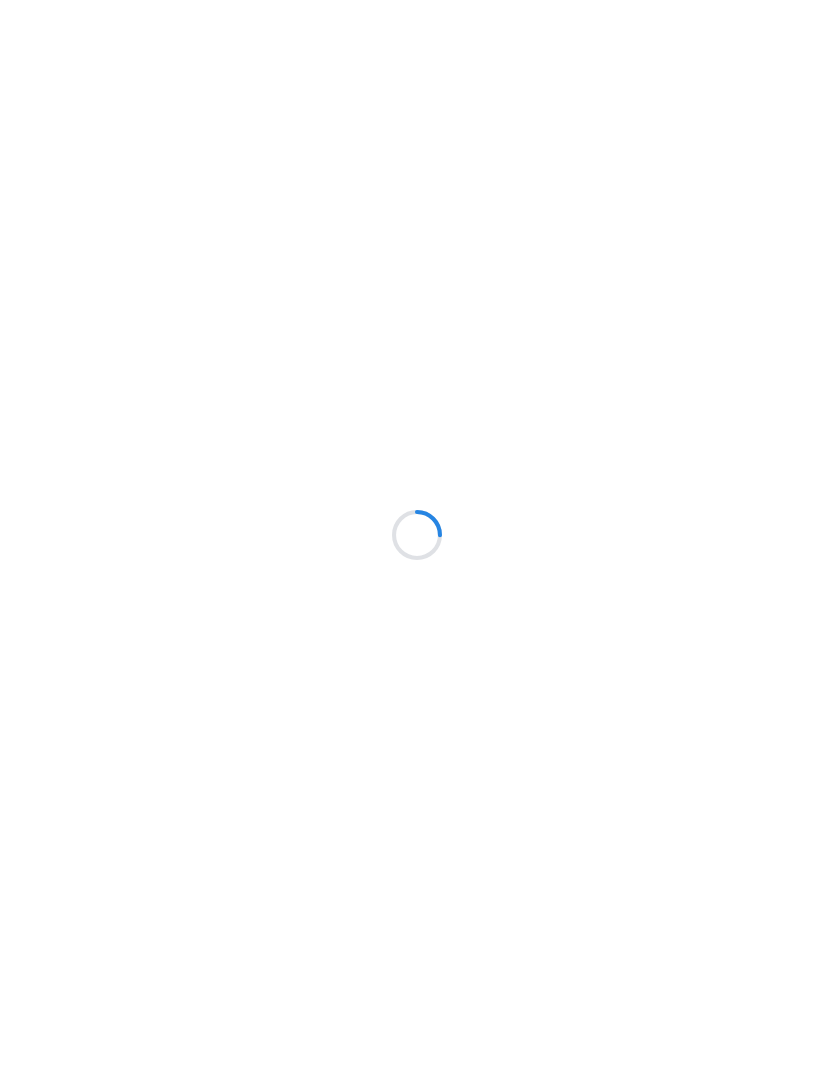 scroll, scrollTop: 0, scrollLeft: 0, axis: both 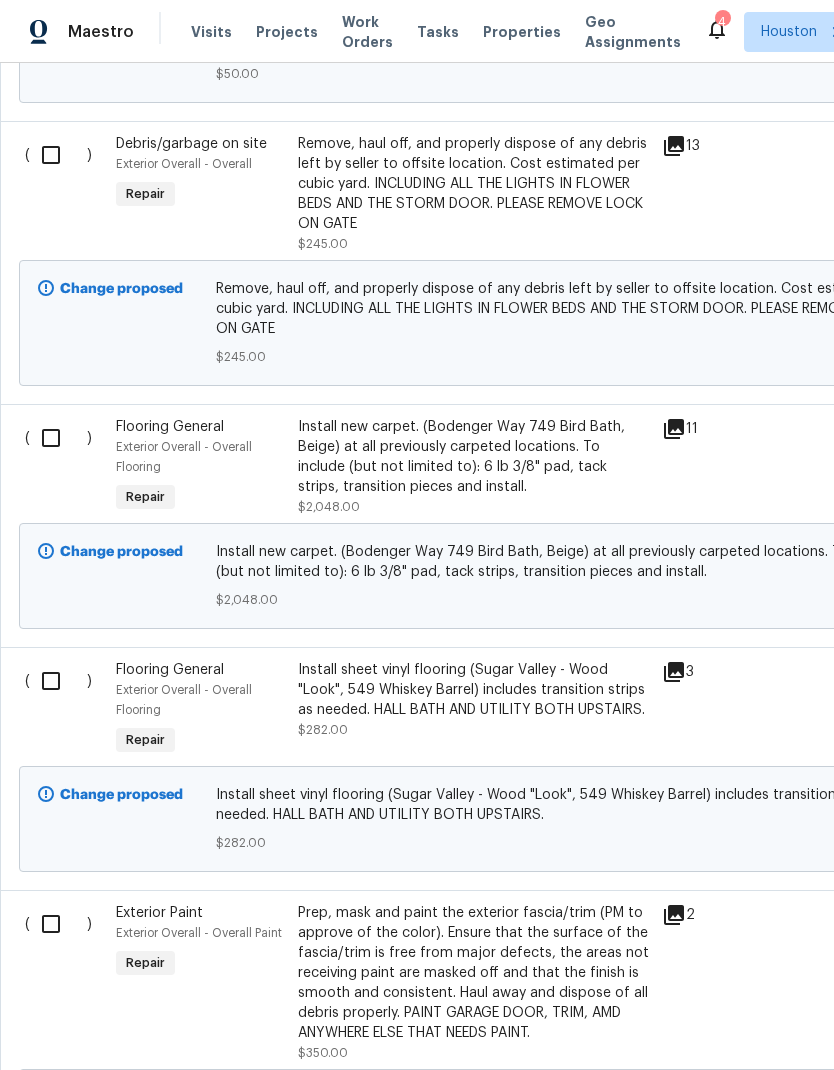 click at bounding box center (58, 438) 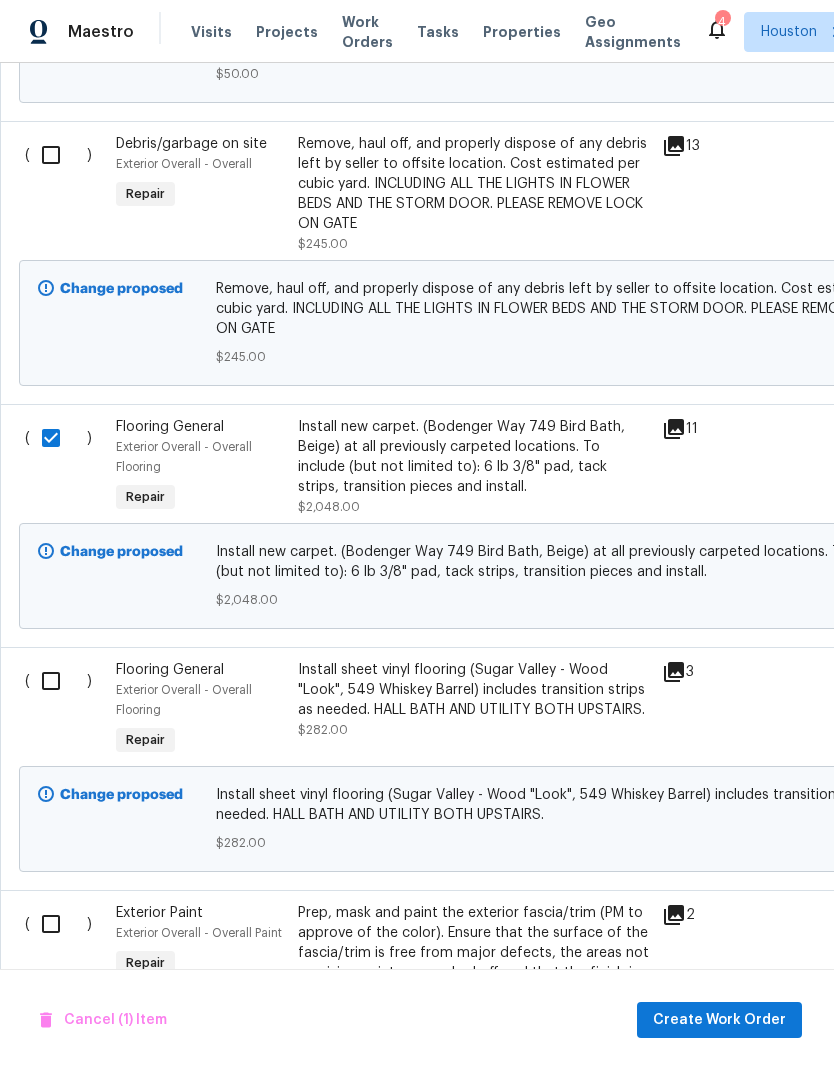 click at bounding box center [58, 681] 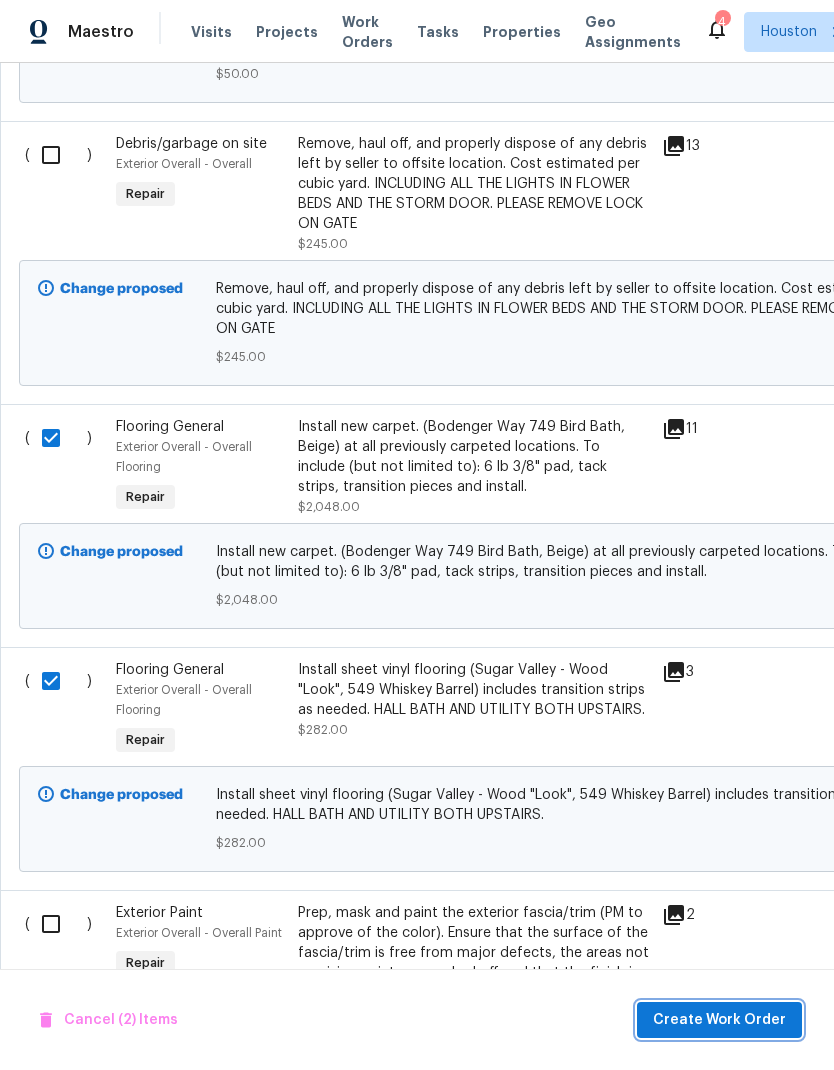 click on "Create Work Order" at bounding box center (719, 1020) 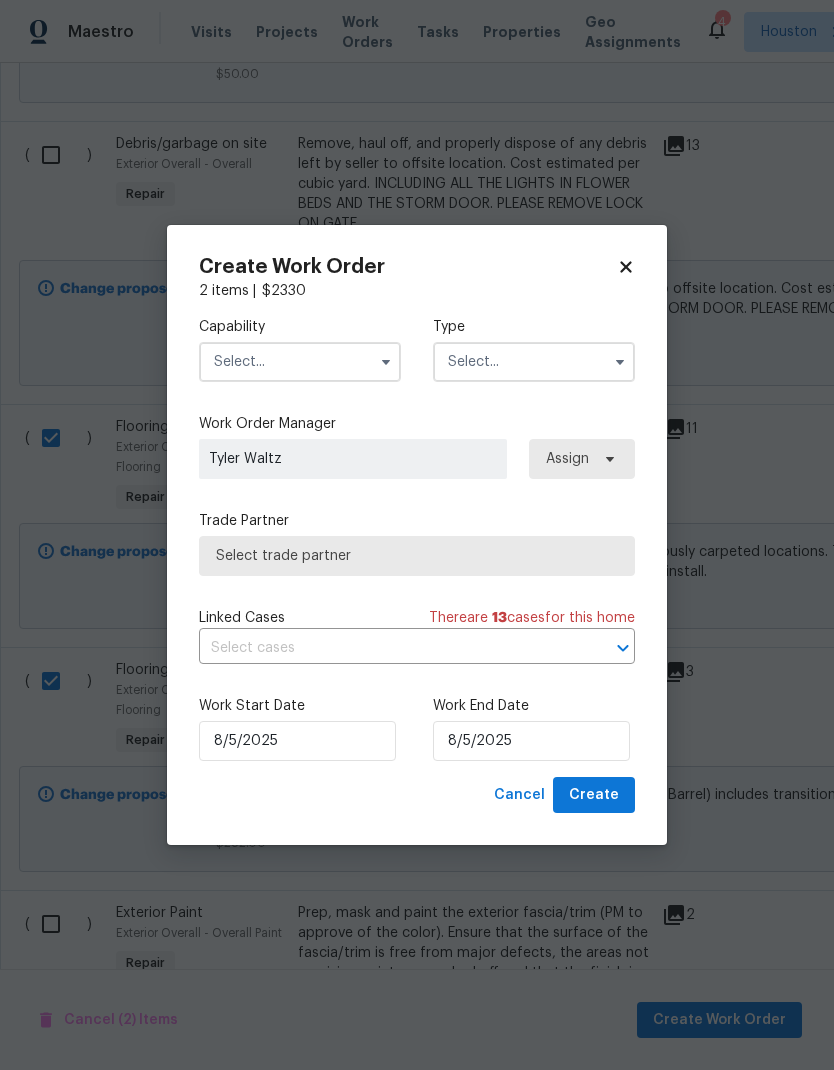 click at bounding box center [300, 362] 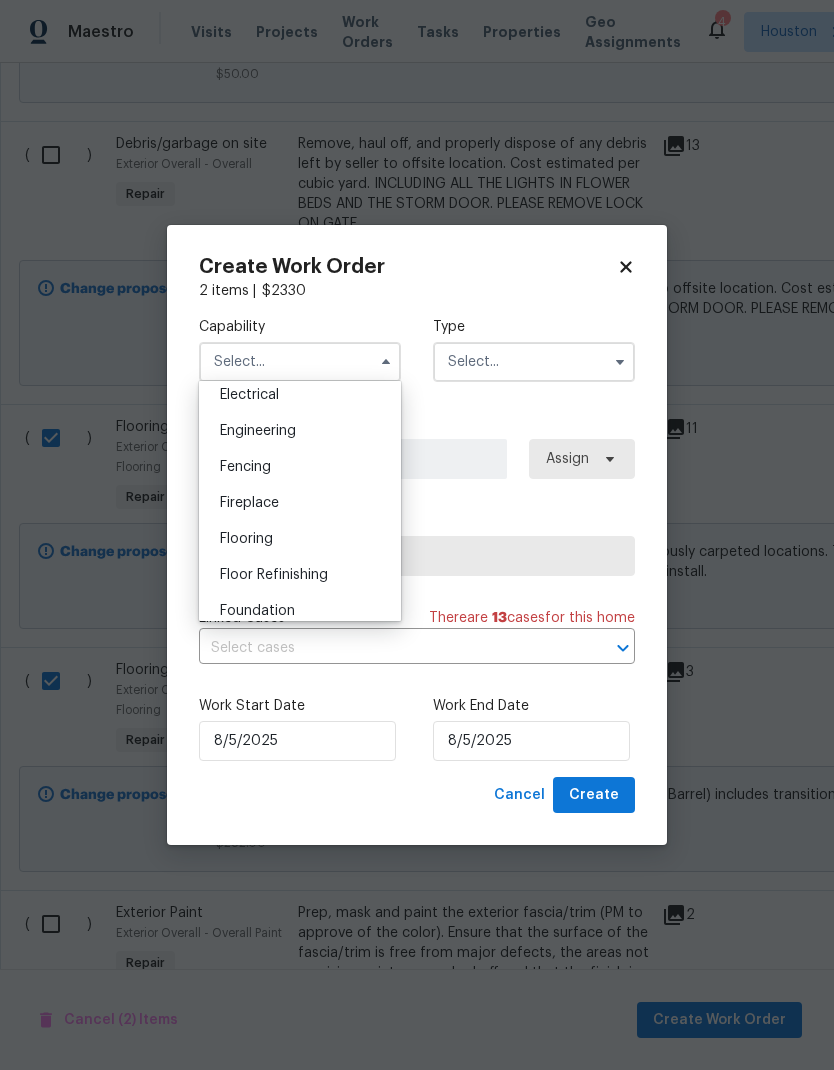 scroll, scrollTop: 644, scrollLeft: 0, axis: vertical 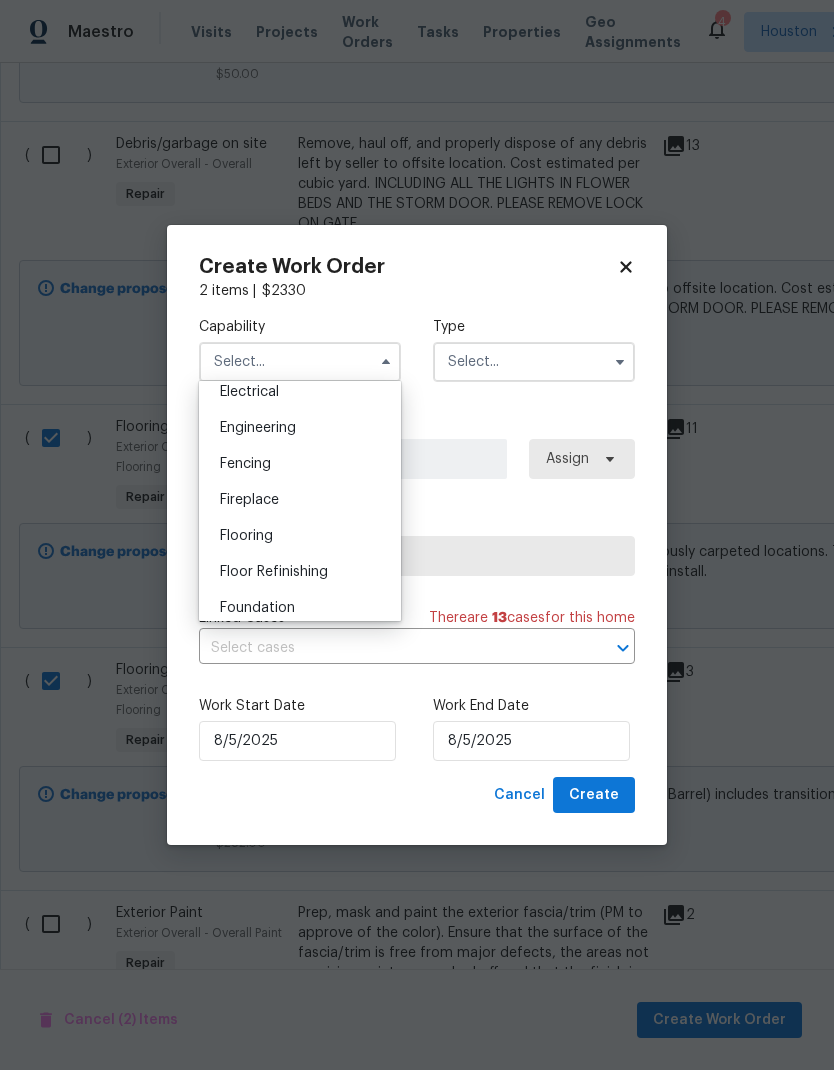 click on "Flooring" at bounding box center [300, 536] 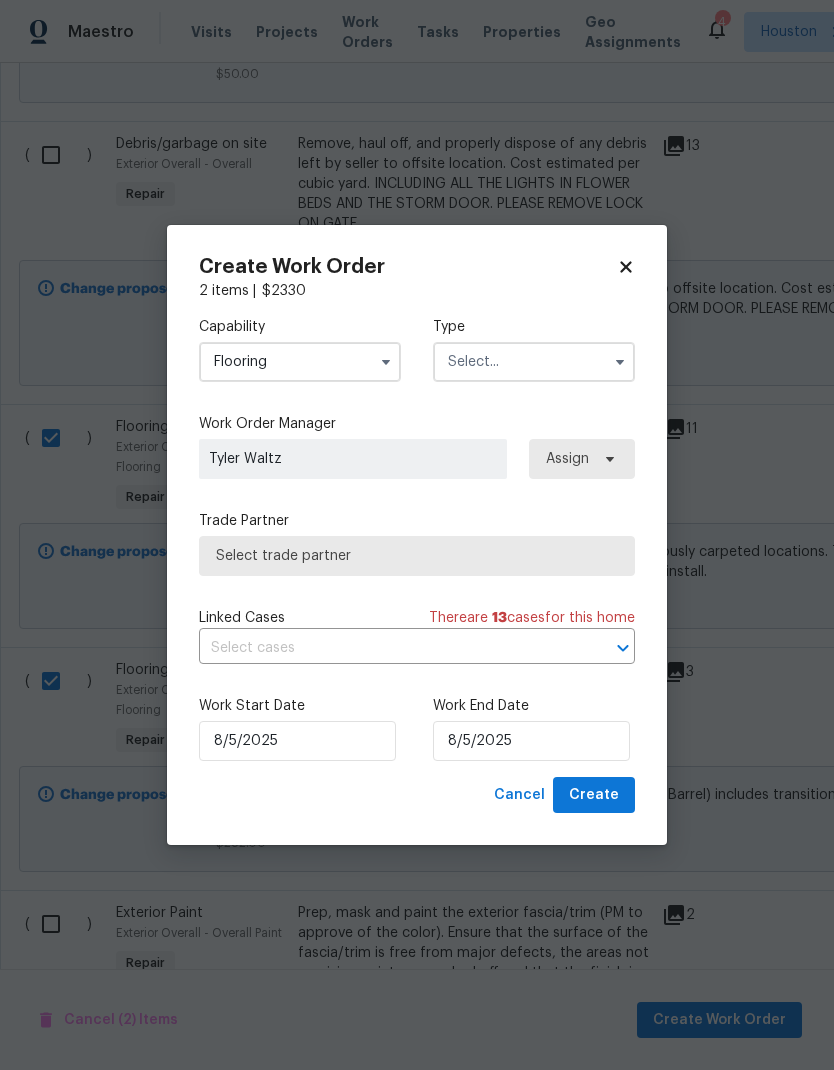 click at bounding box center (534, 362) 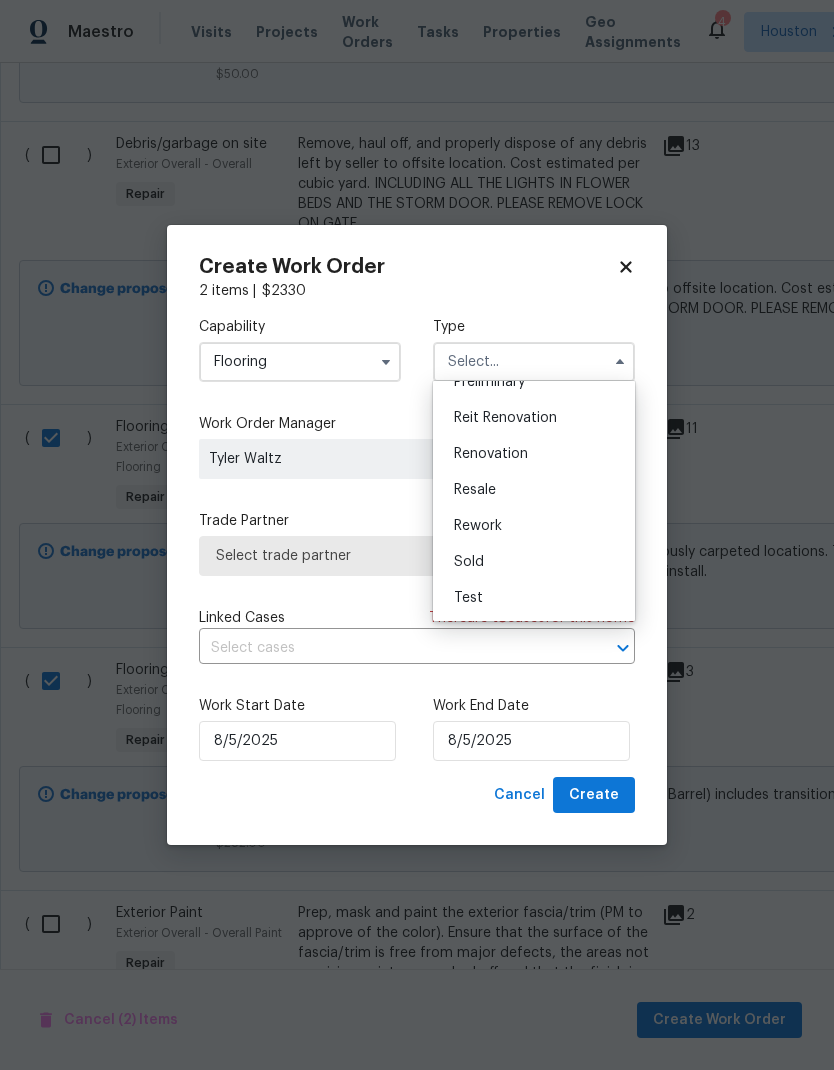 scroll, scrollTop: 454, scrollLeft: 0, axis: vertical 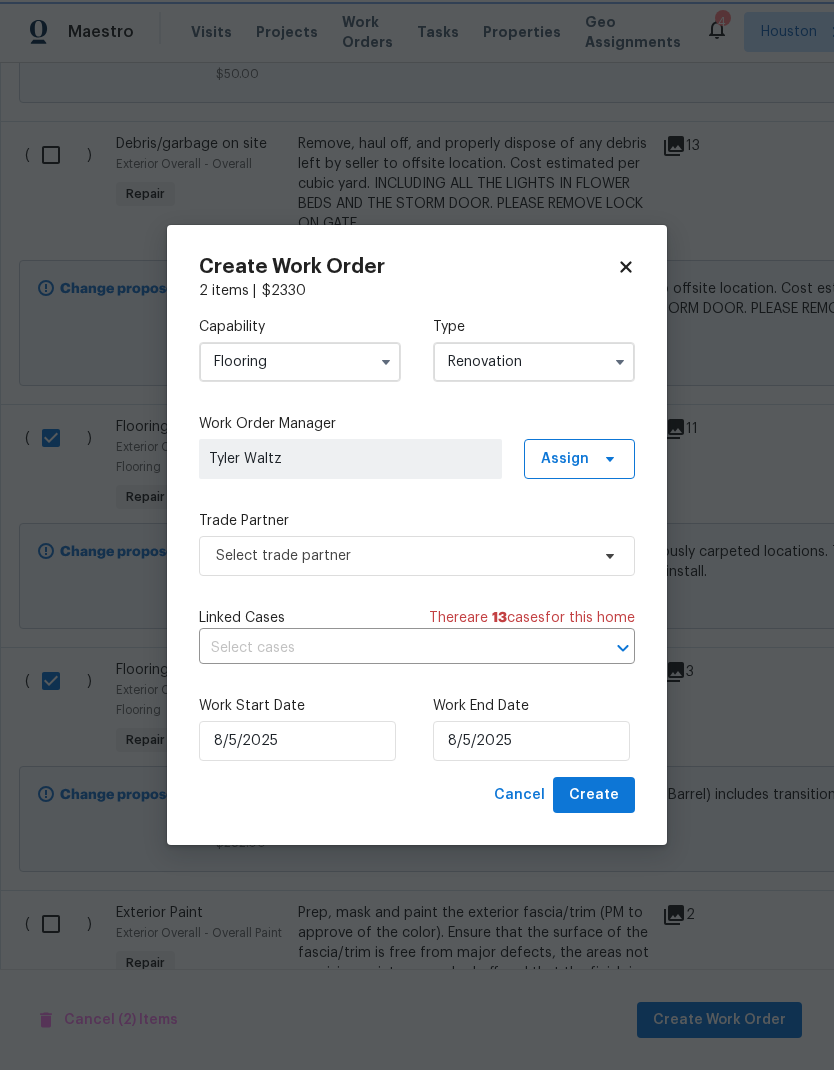 type on "Renovation" 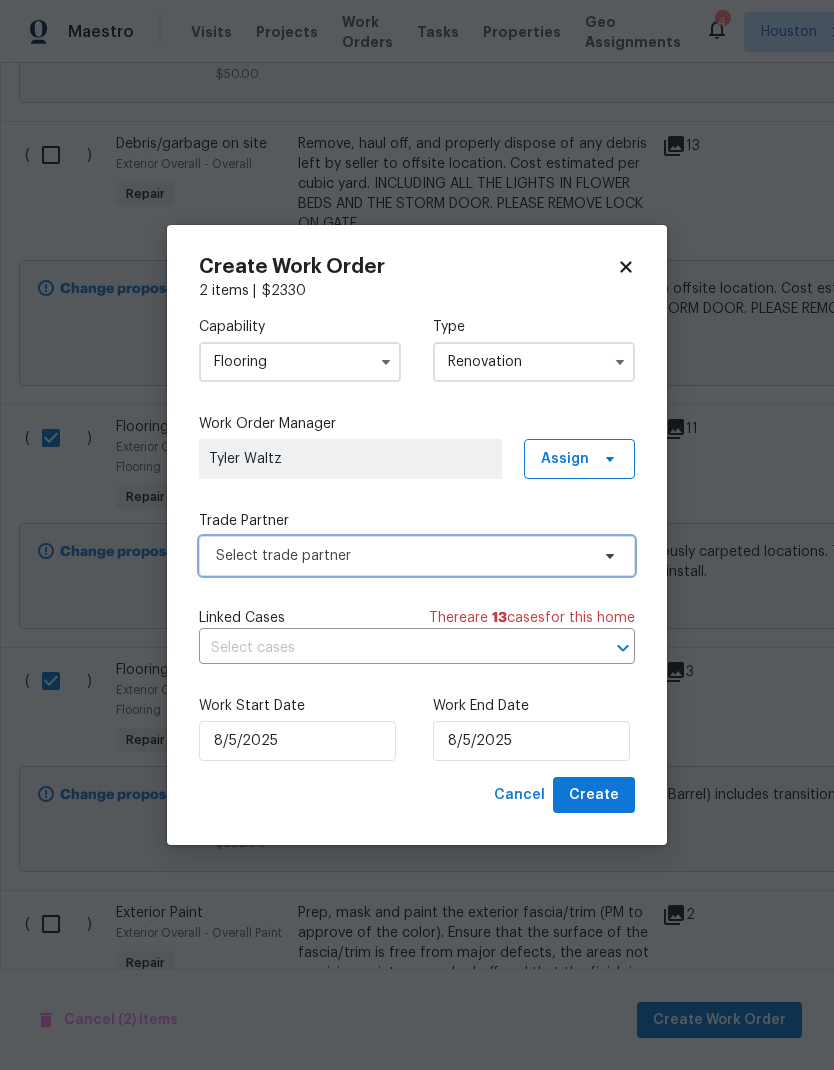 click on "Select trade partner" at bounding box center [402, 556] 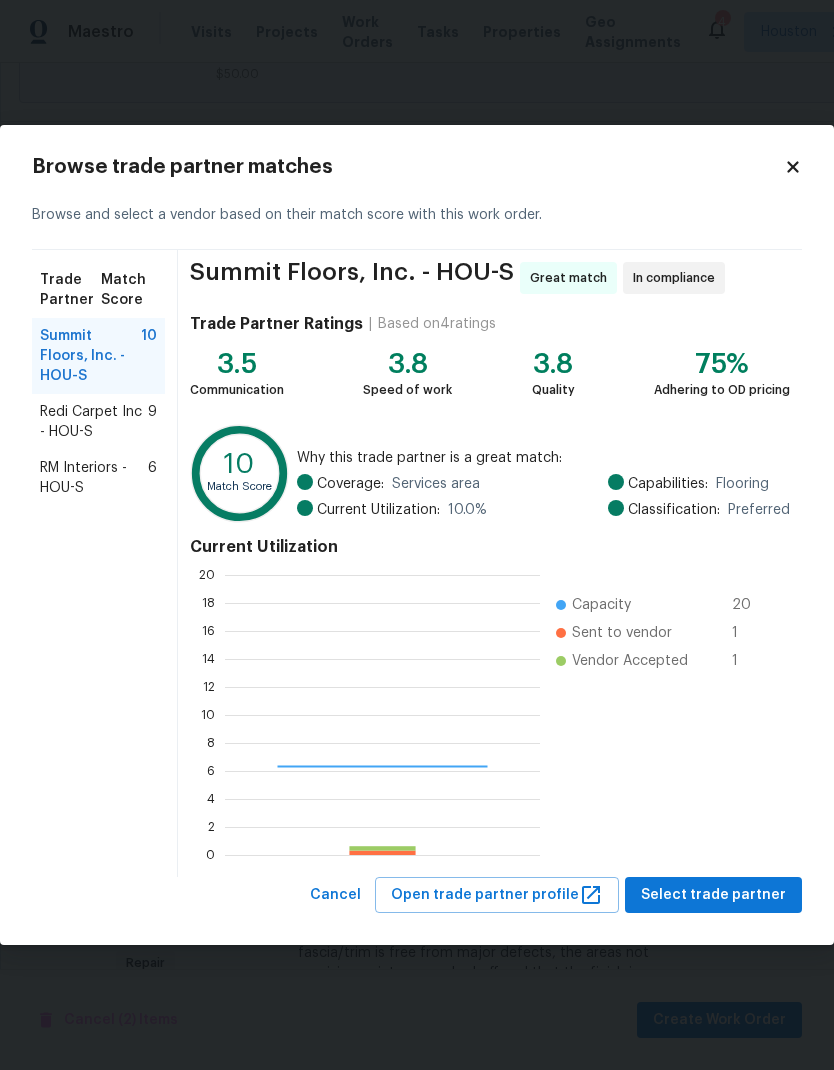 scroll, scrollTop: 2, scrollLeft: 2, axis: both 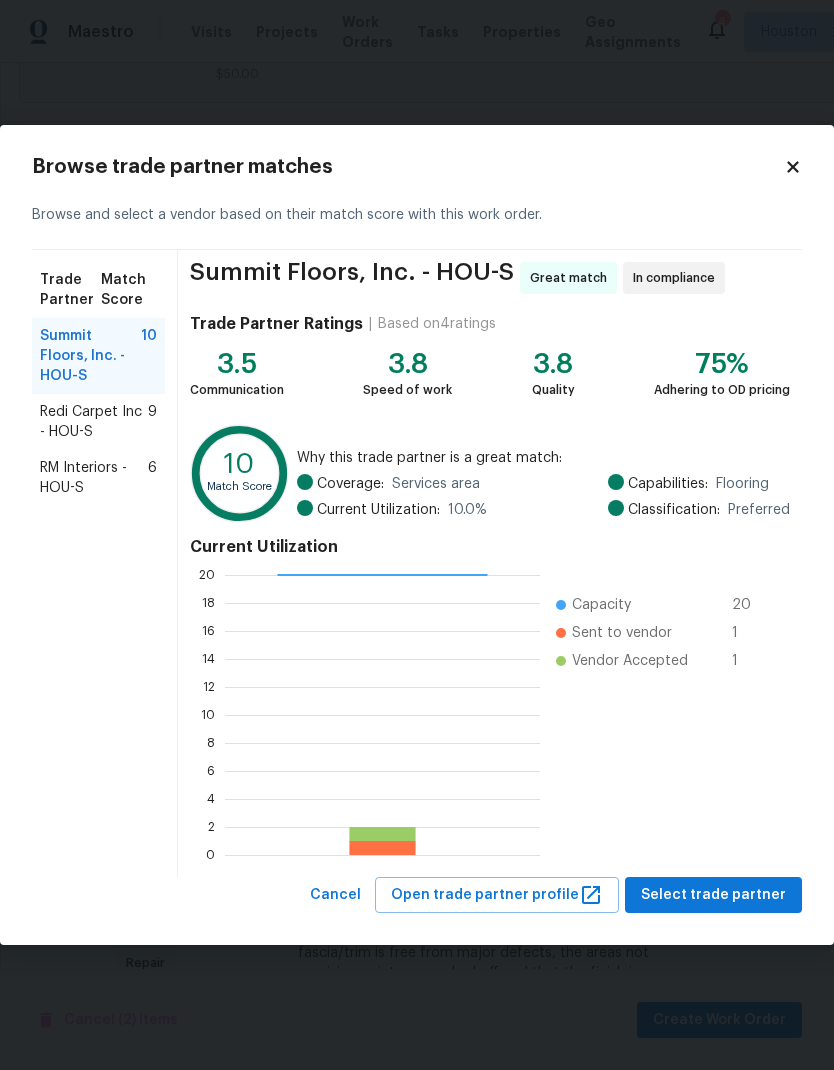 click on "Redi Carpet Inc - HOU-S" at bounding box center [94, 422] 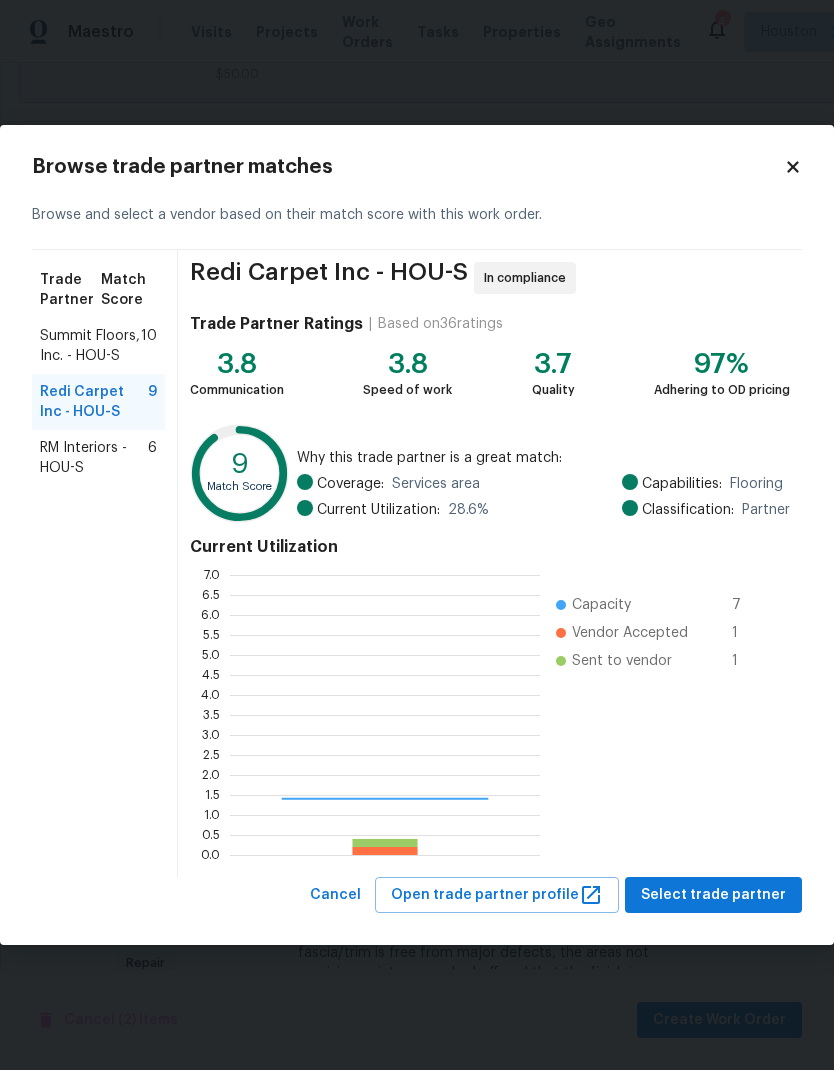 scroll, scrollTop: 2, scrollLeft: 2, axis: both 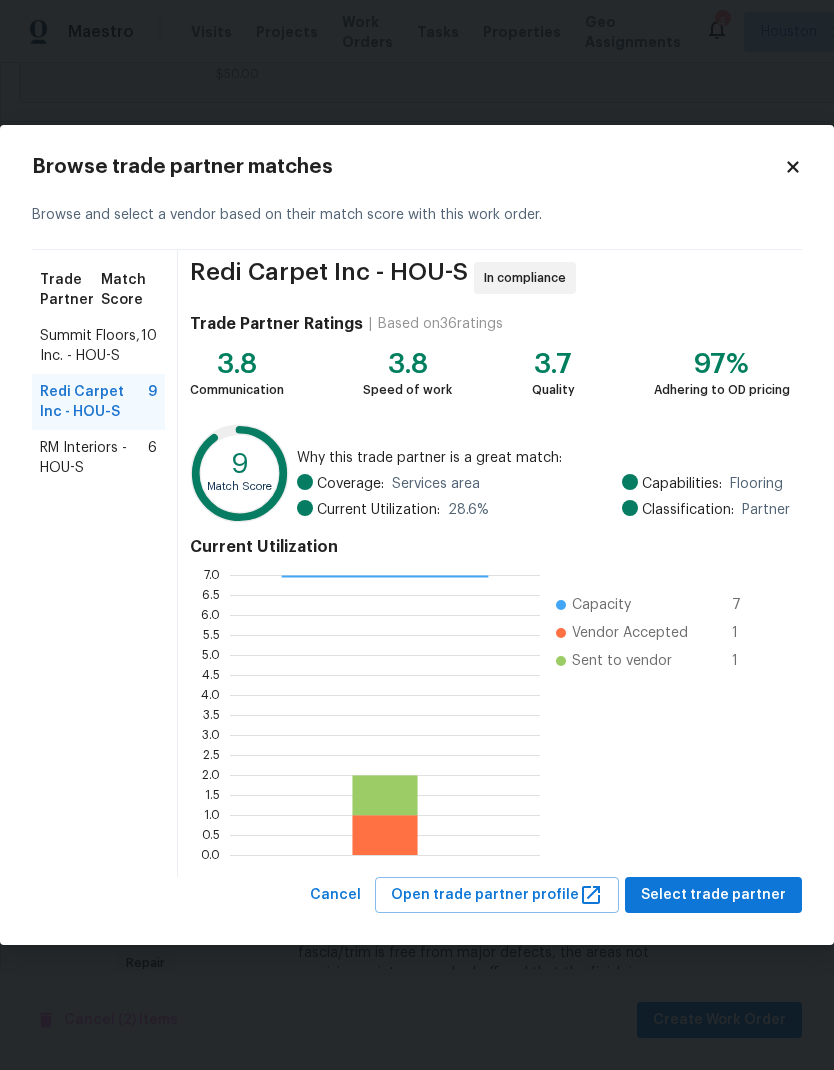 click on "Select trade partner" at bounding box center [713, 895] 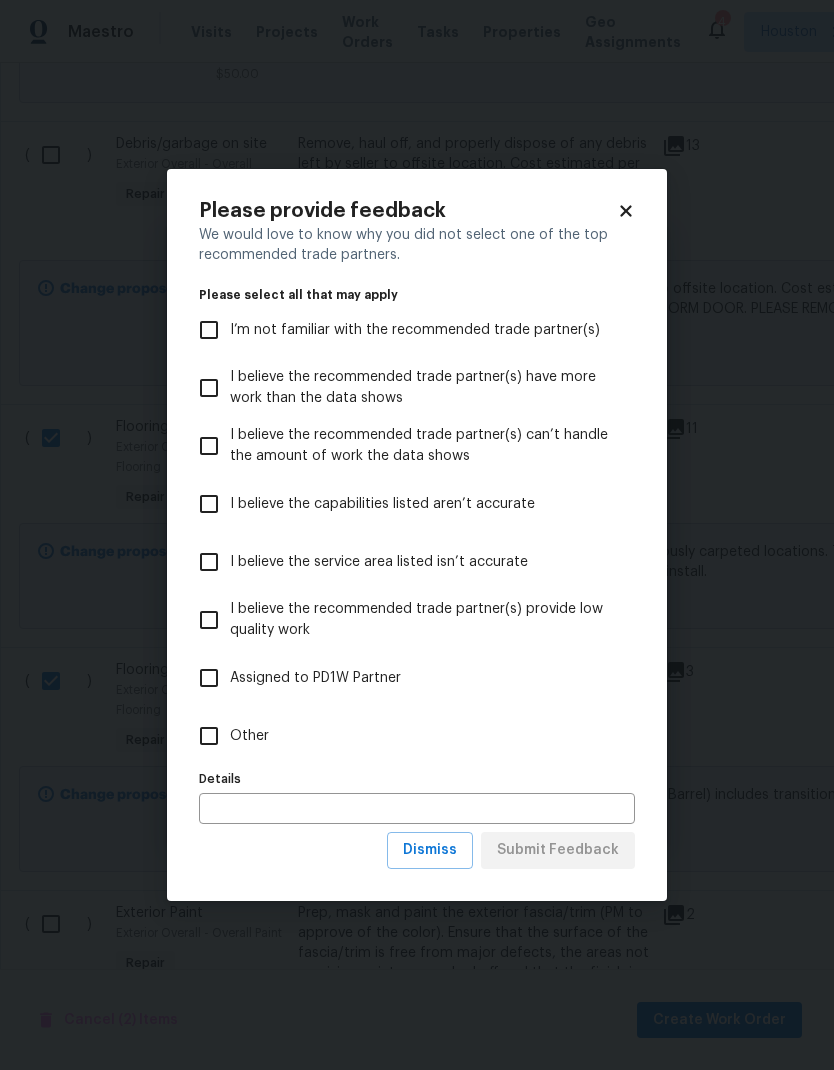 click on "Other" at bounding box center (209, 736) 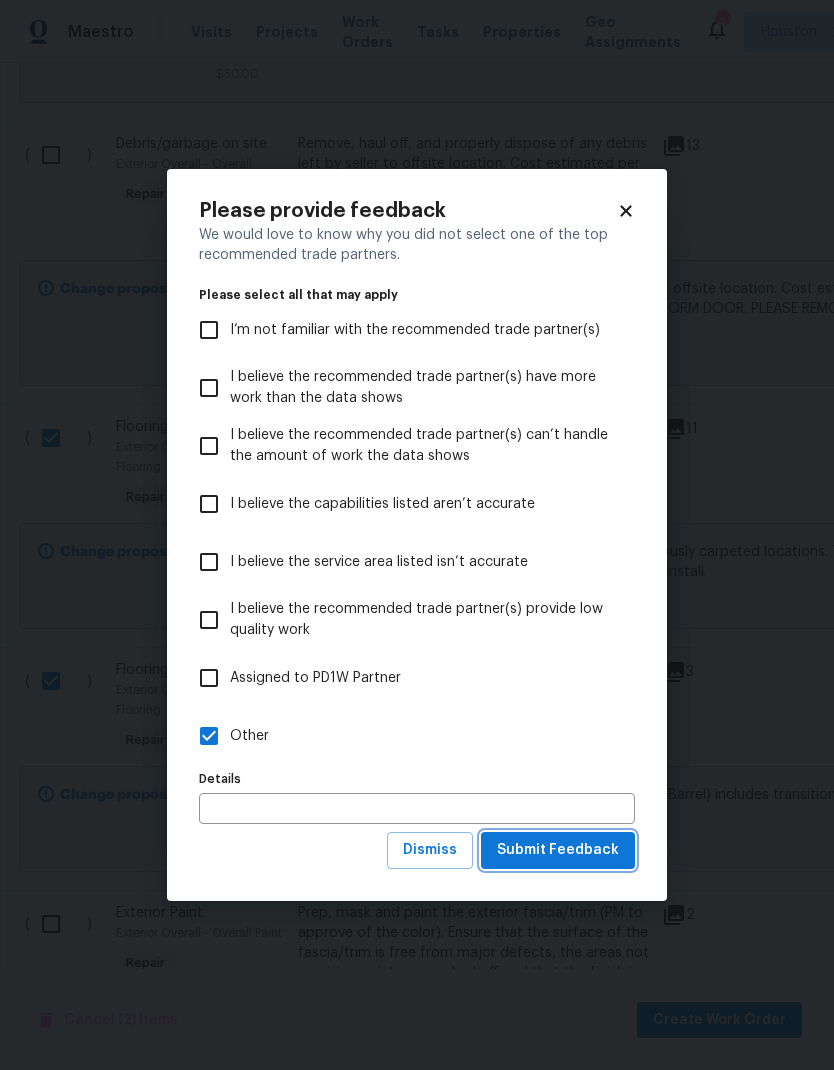 click on "Submit Feedback" at bounding box center [558, 850] 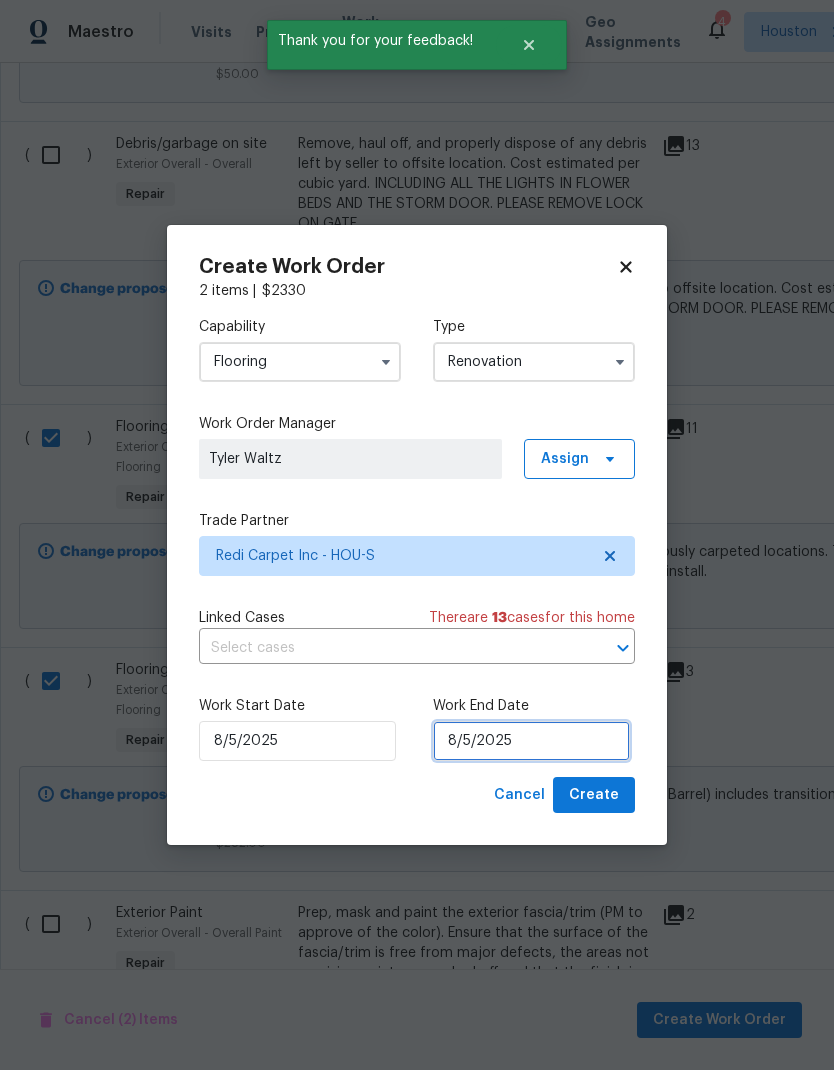 click on "8/5/2025" at bounding box center (531, 741) 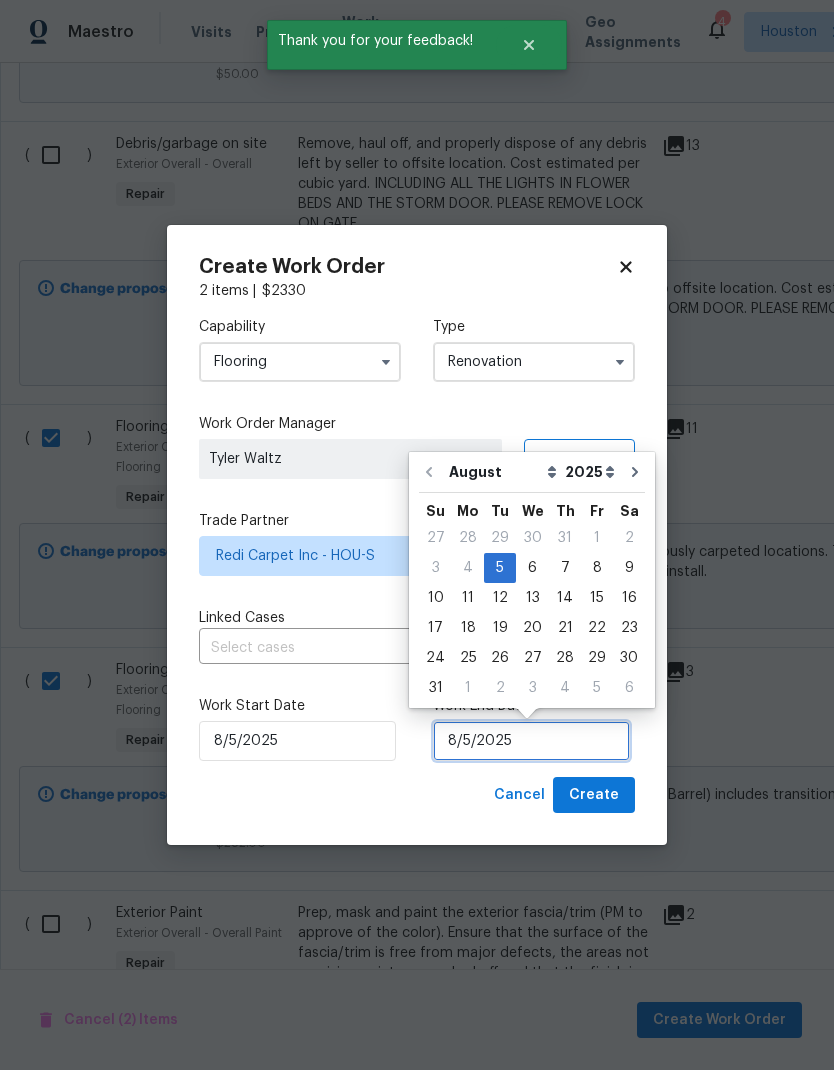 scroll, scrollTop: 15, scrollLeft: 0, axis: vertical 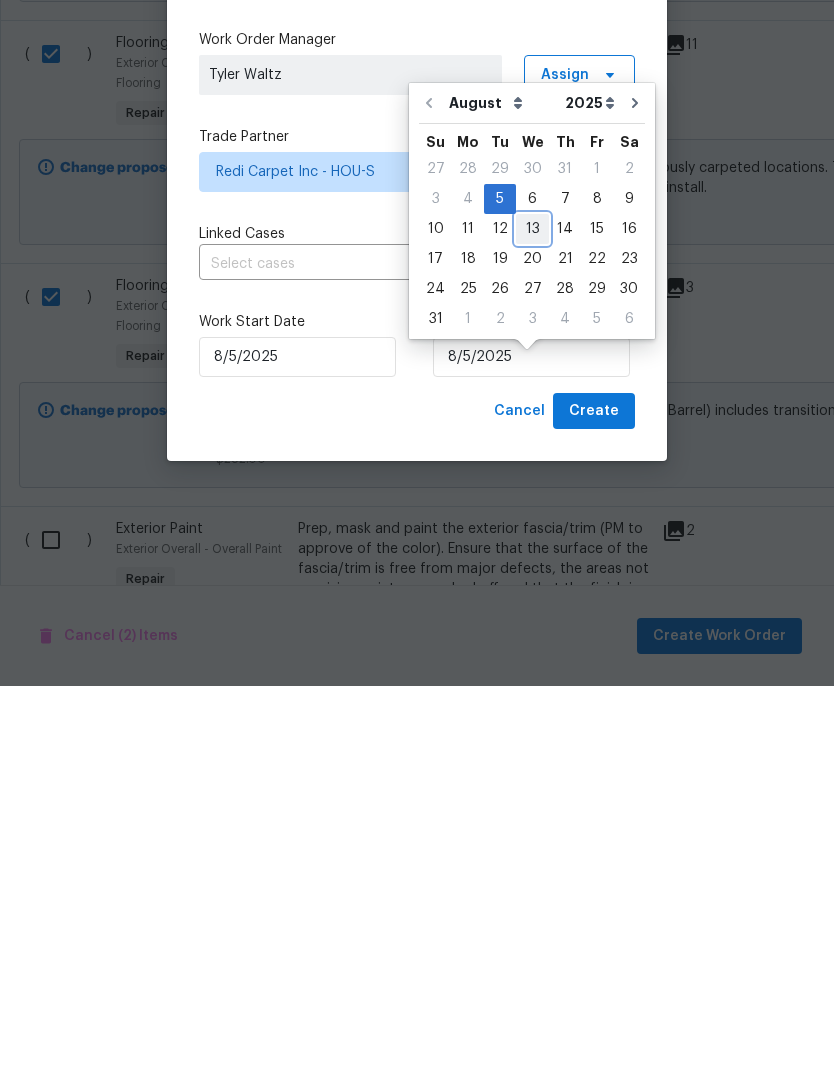 click on "13" at bounding box center (532, 613) 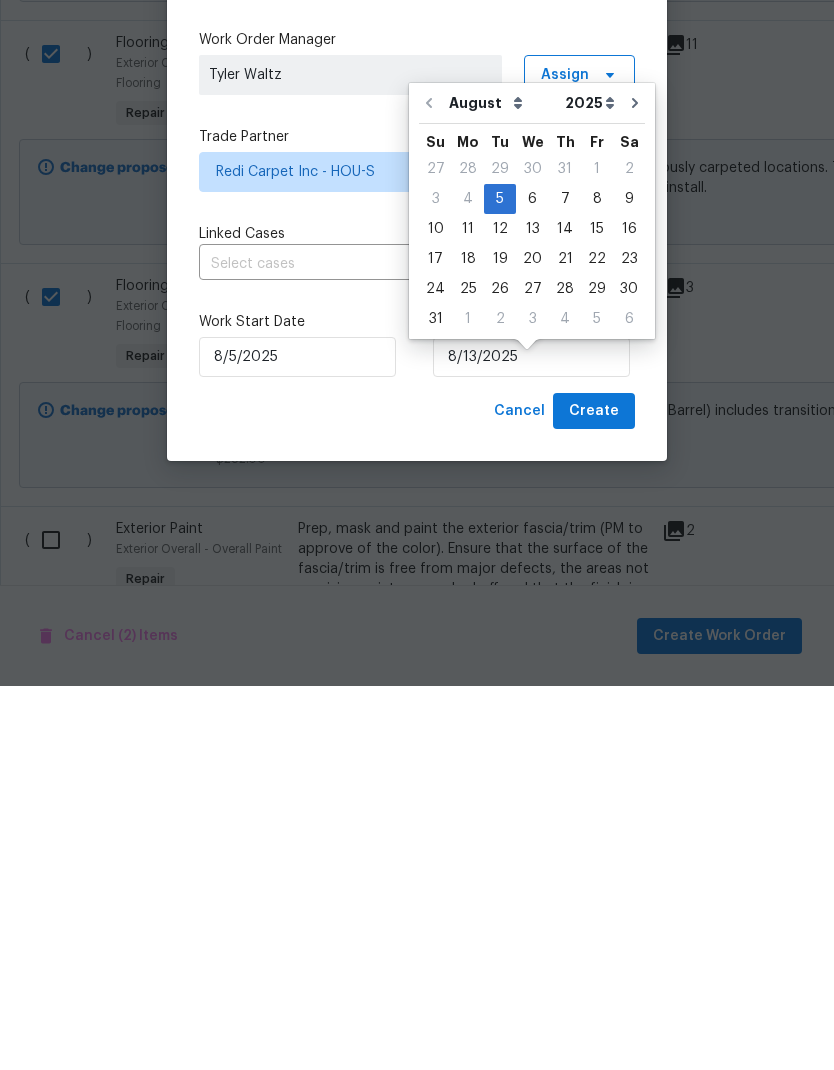 scroll, scrollTop: 80, scrollLeft: 0, axis: vertical 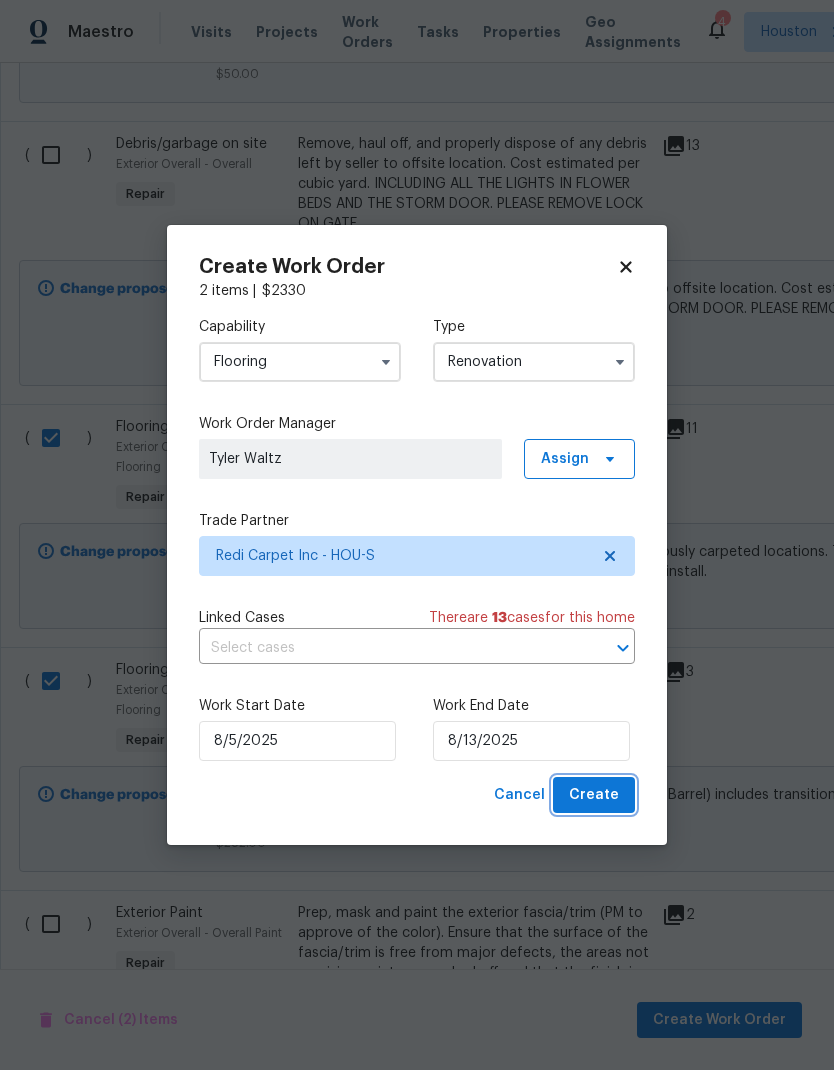 click on "Create" at bounding box center (594, 795) 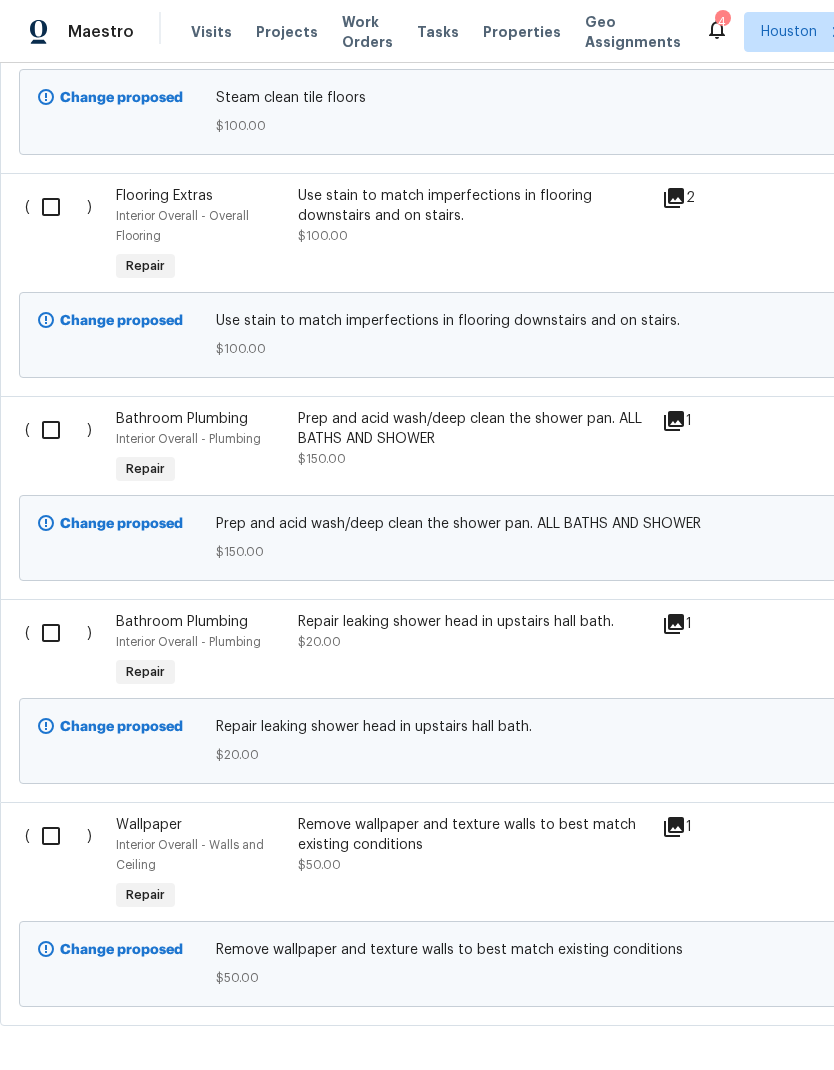 scroll, scrollTop: 6841, scrollLeft: 0, axis: vertical 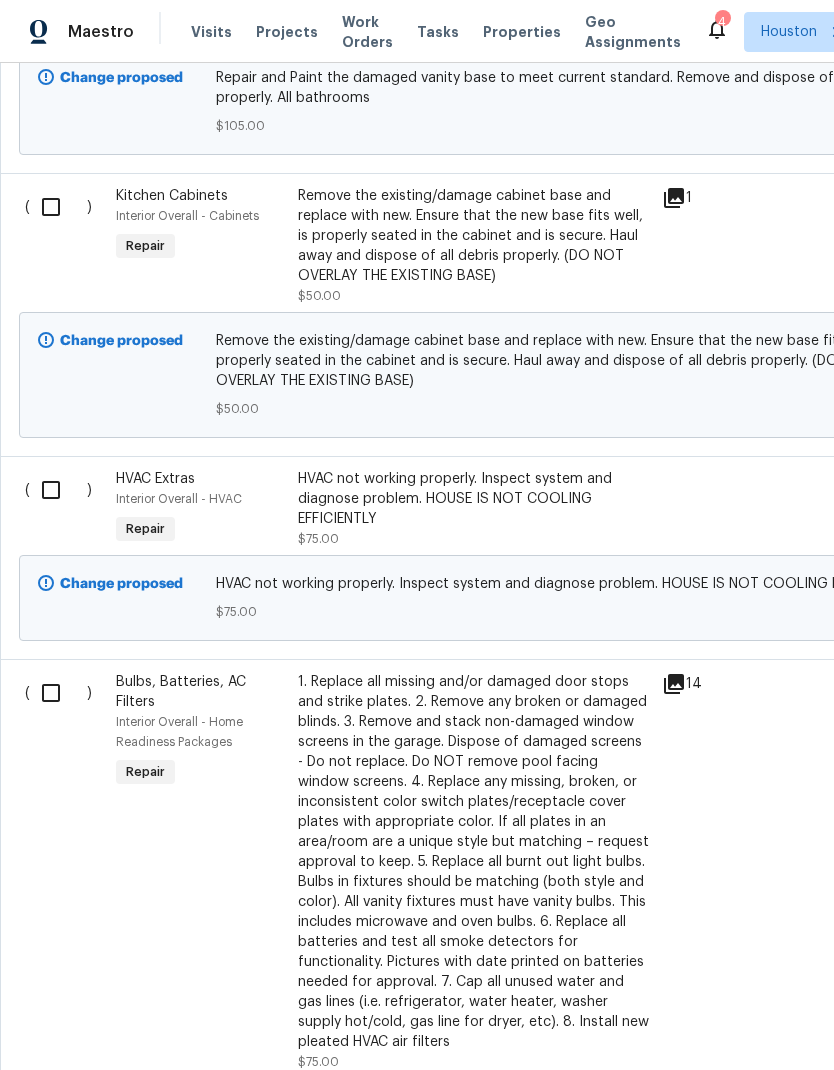 click at bounding box center (58, 490) 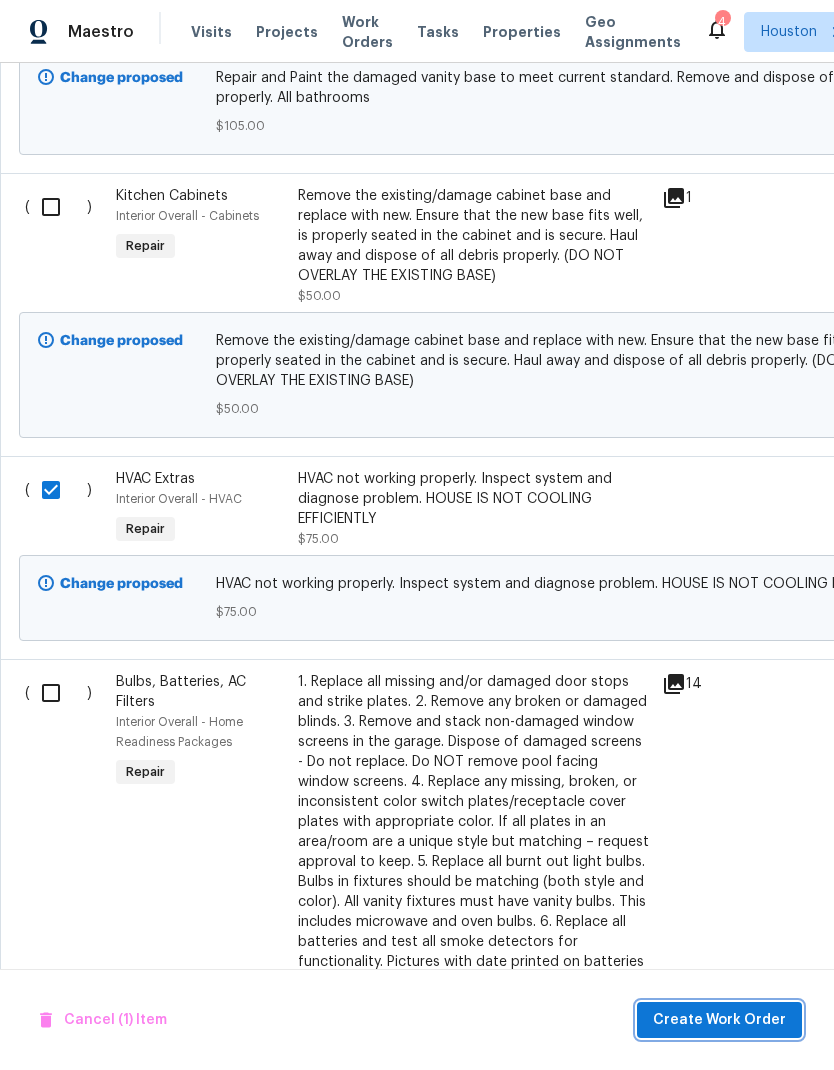 click on "Create Work Order" at bounding box center [719, 1020] 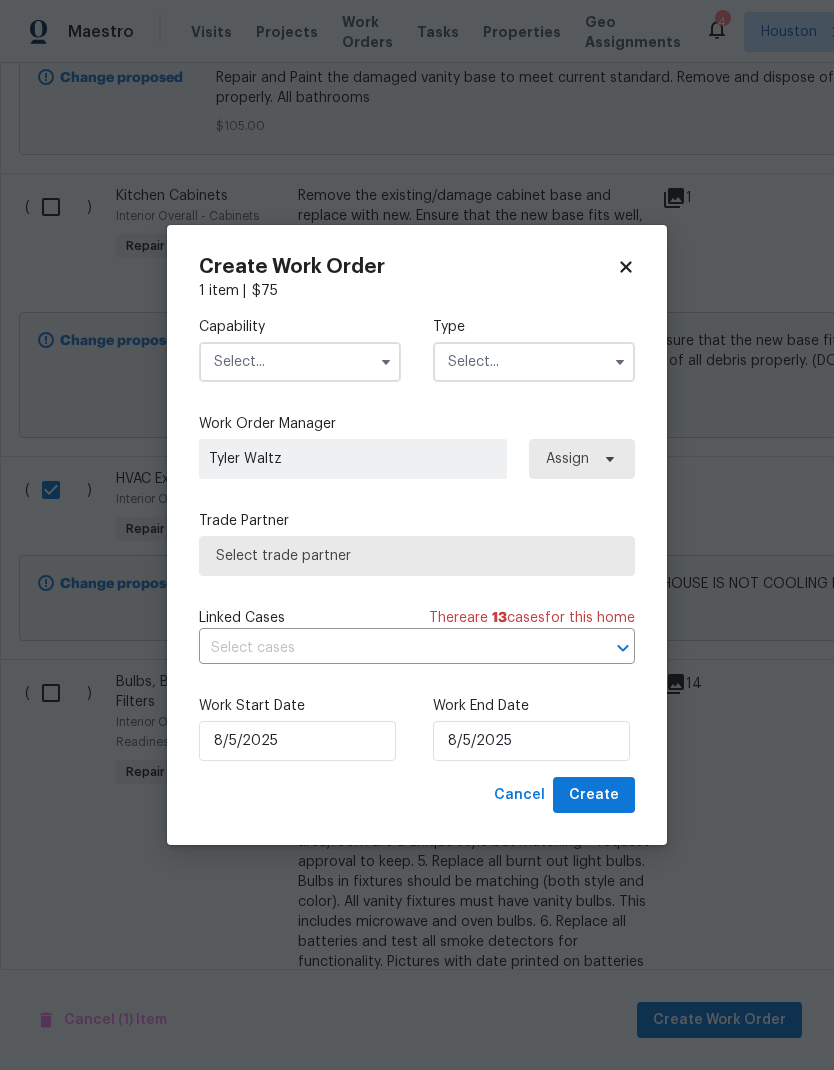 click at bounding box center (300, 362) 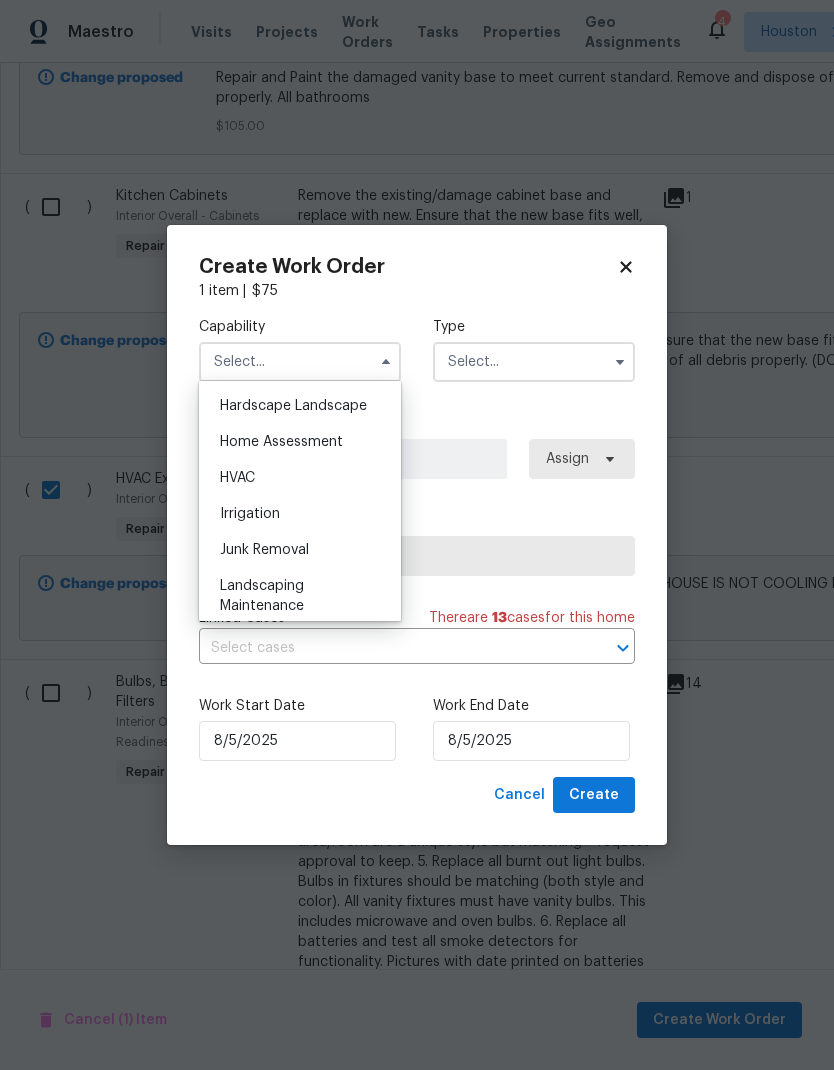 scroll, scrollTop: 1135, scrollLeft: 0, axis: vertical 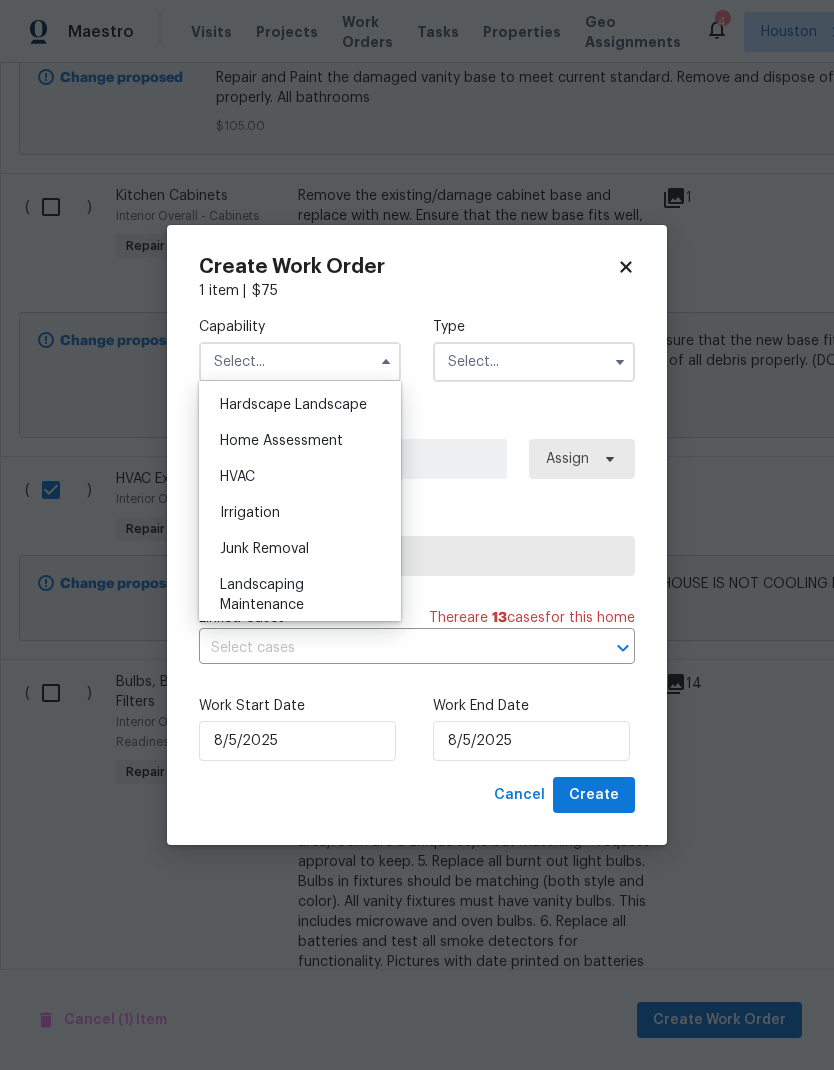 click on "HVAC" at bounding box center [300, 477] 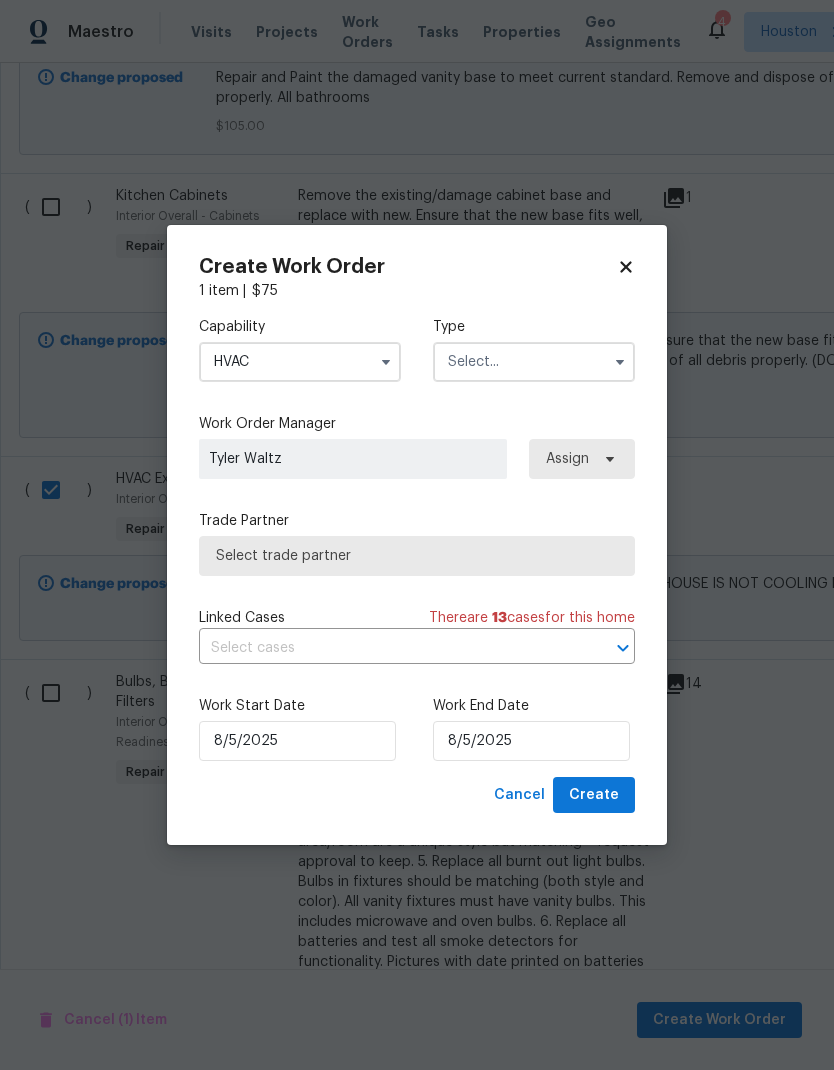 click at bounding box center [534, 362] 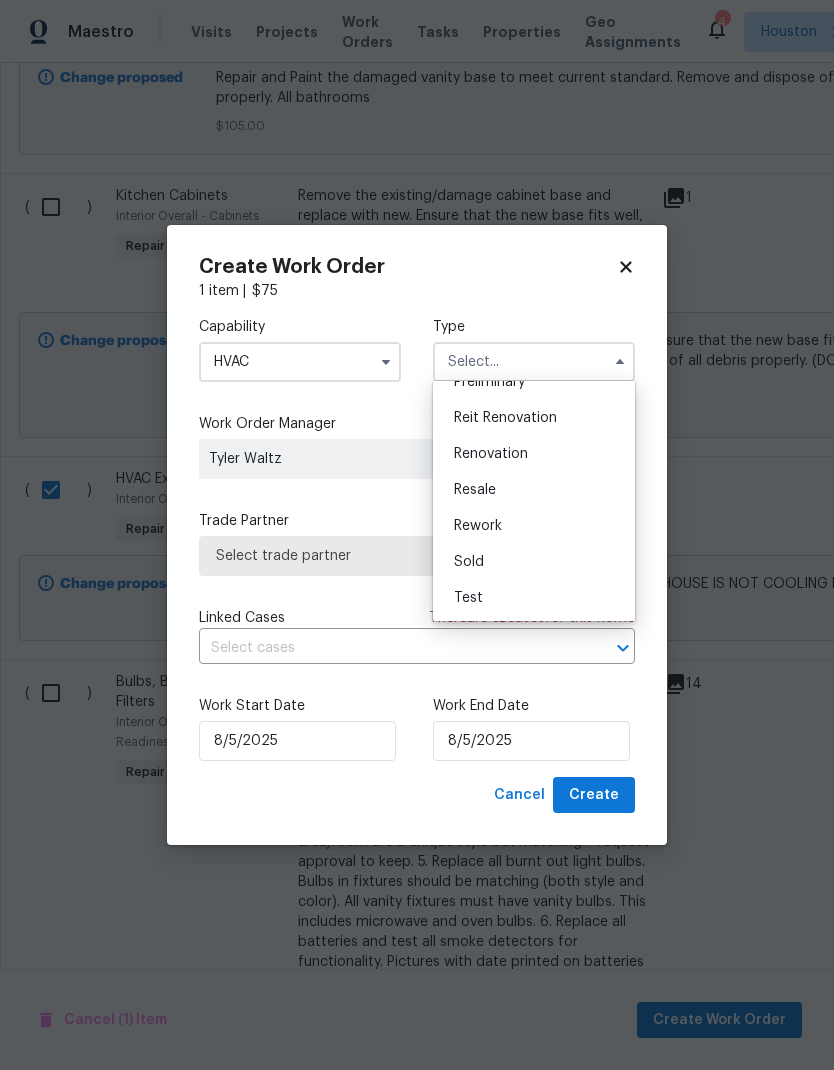 scroll, scrollTop: 454, scrollLeft: 0, axis: vertical 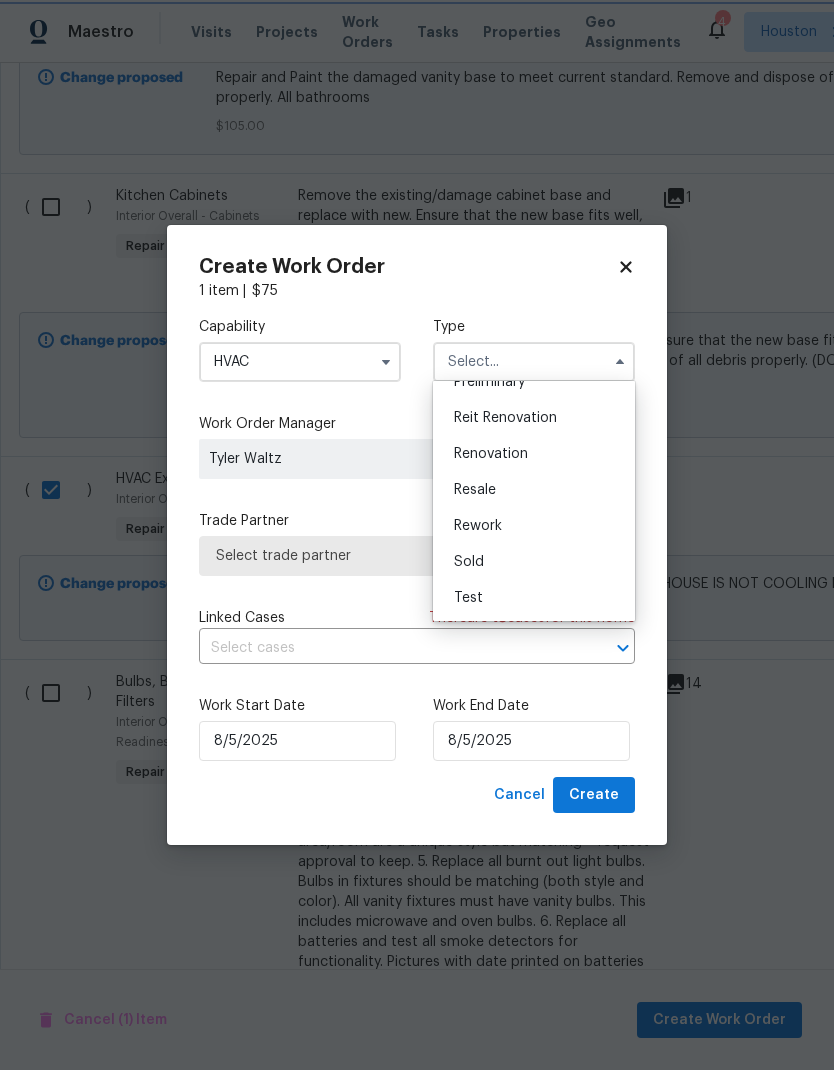 type on "Renovation" 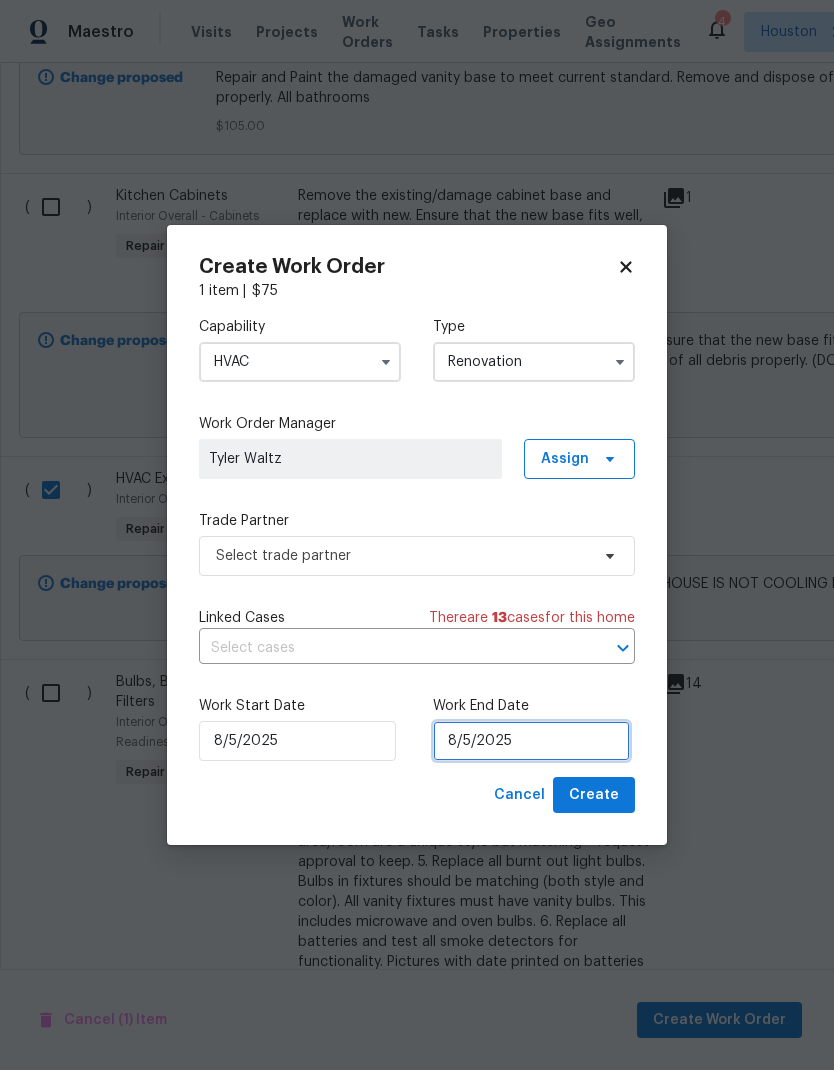 click on "8/5/2025" at bounding box center (531, 741) 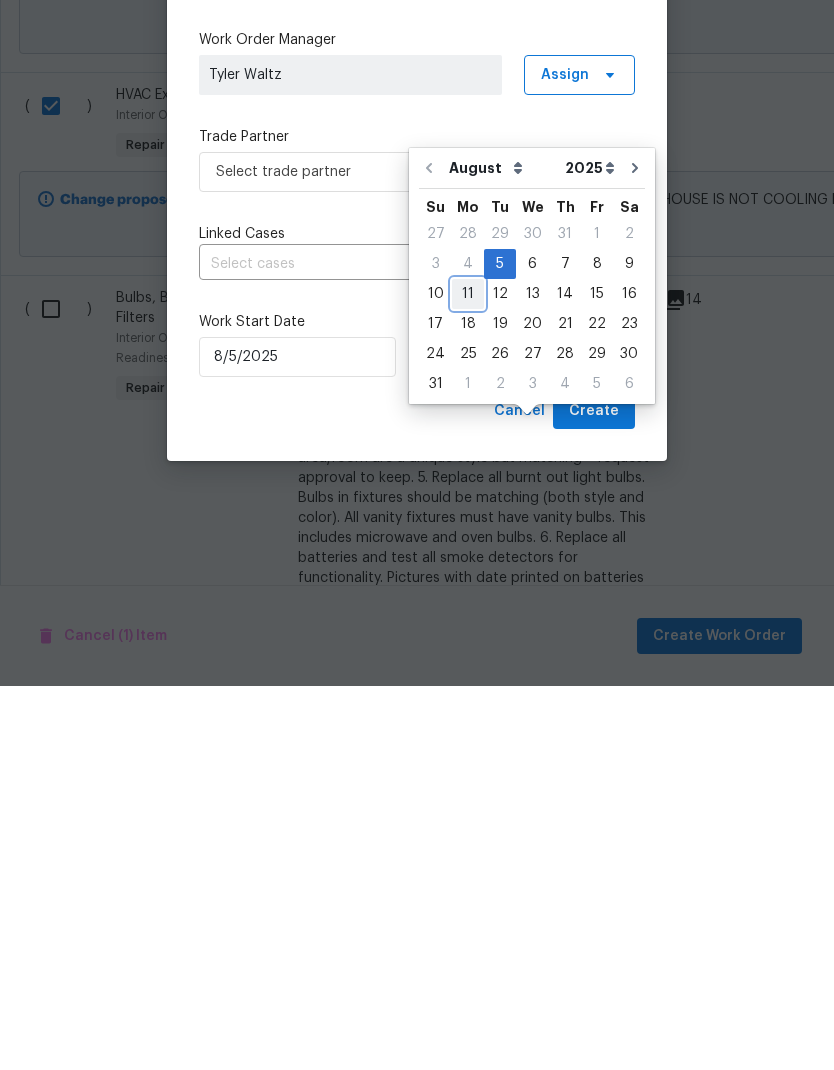 click on "11" at bounding box center [468, 678] 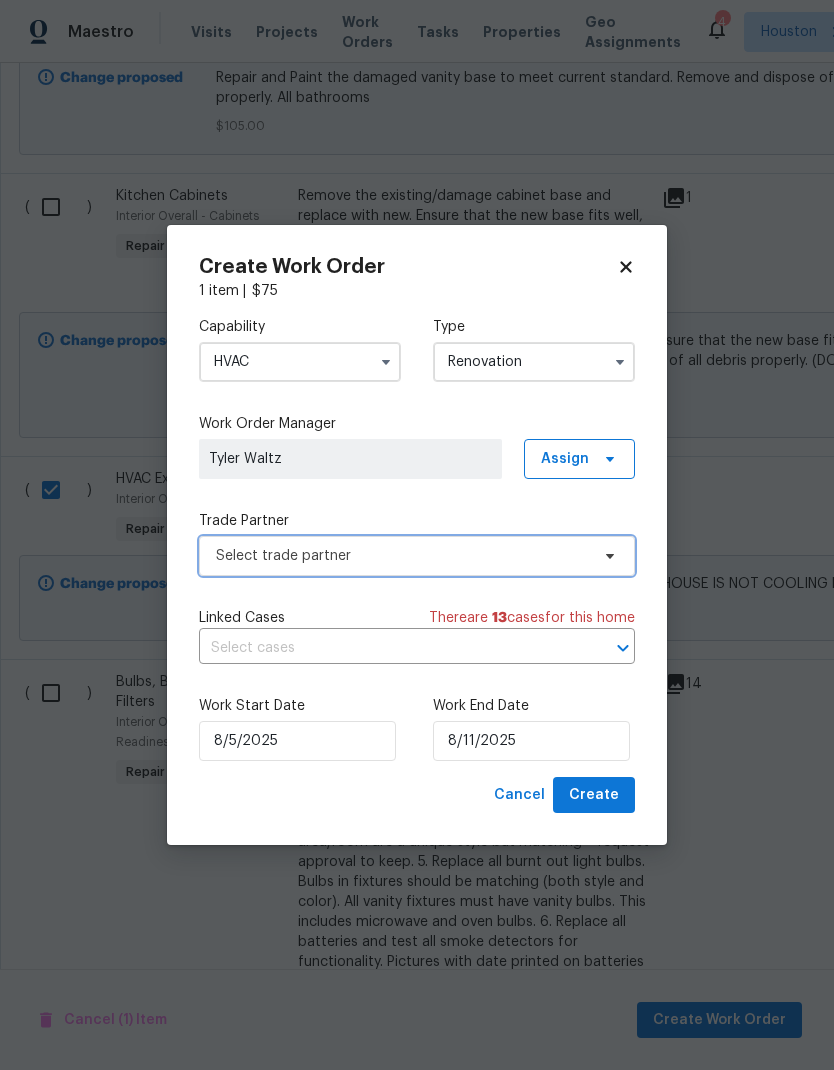 click on "Select trade partner" at bounding box center (402, 556) 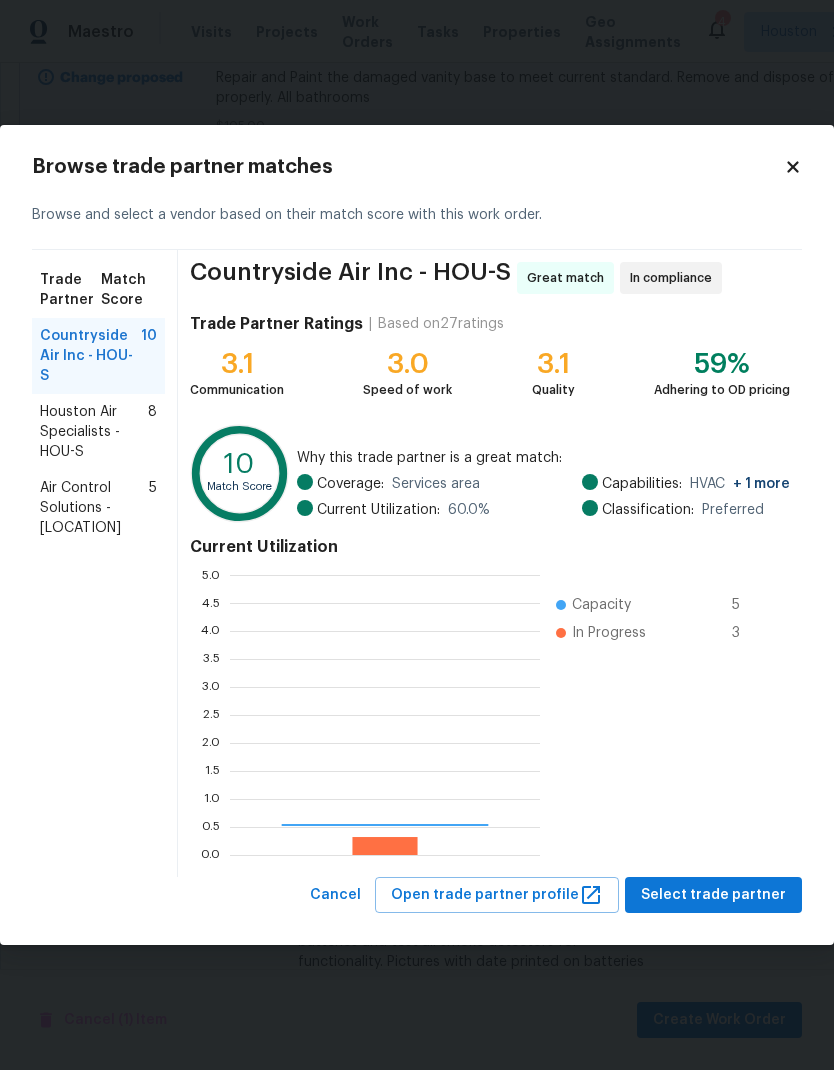 scroll, scrollTop: 2, scrollLeft: 2, axis: both 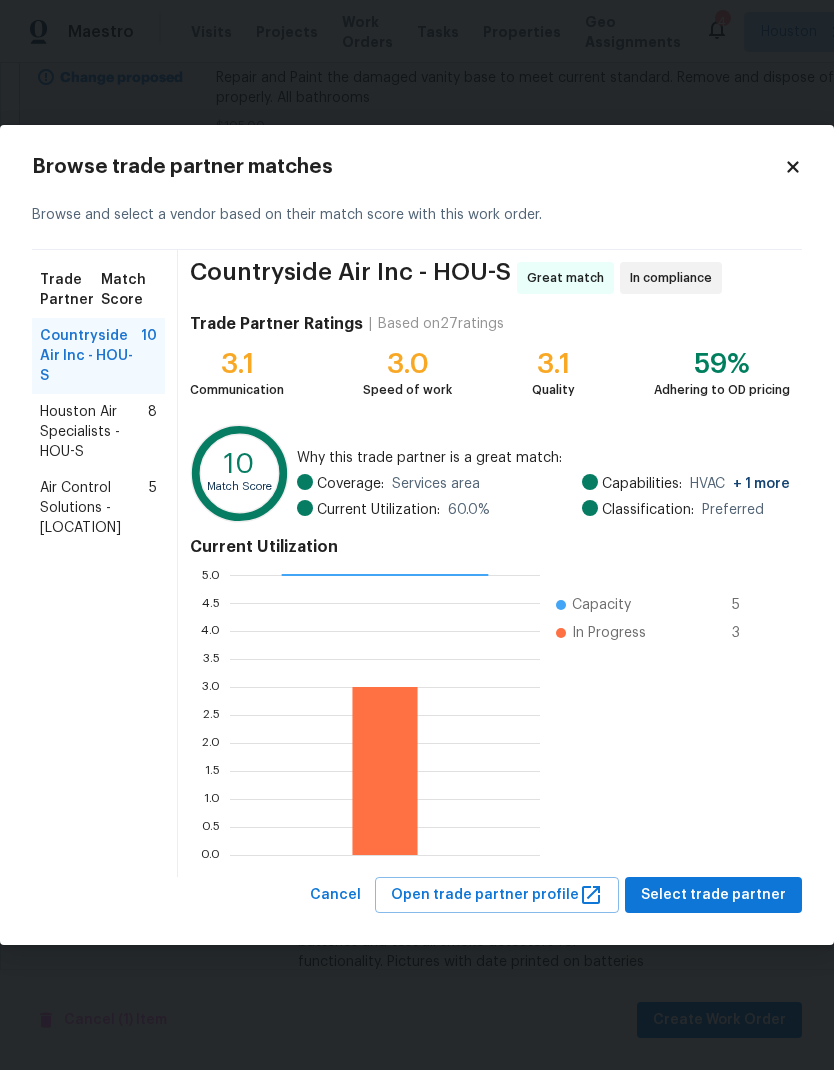 click on "Houston Air Specialists - HOU-S" at bounding box center [94, 432] 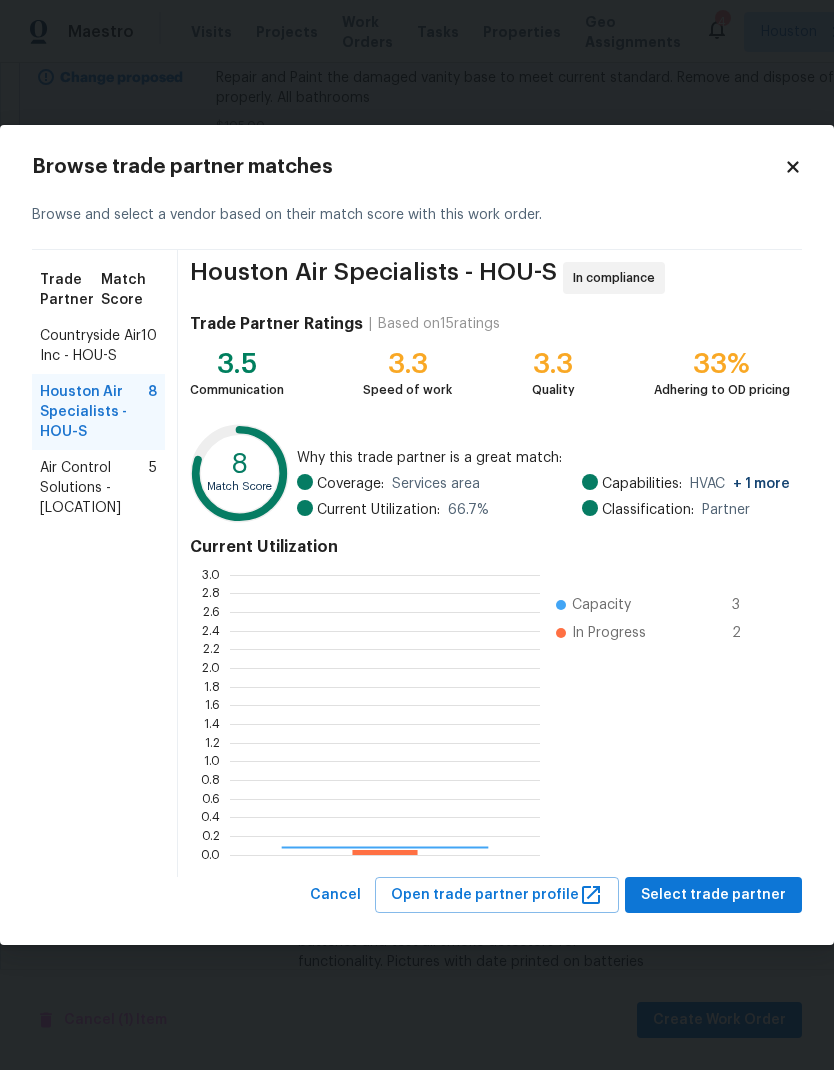 scroll, scrollTop: 2, scrollLeft: 2, axis: both 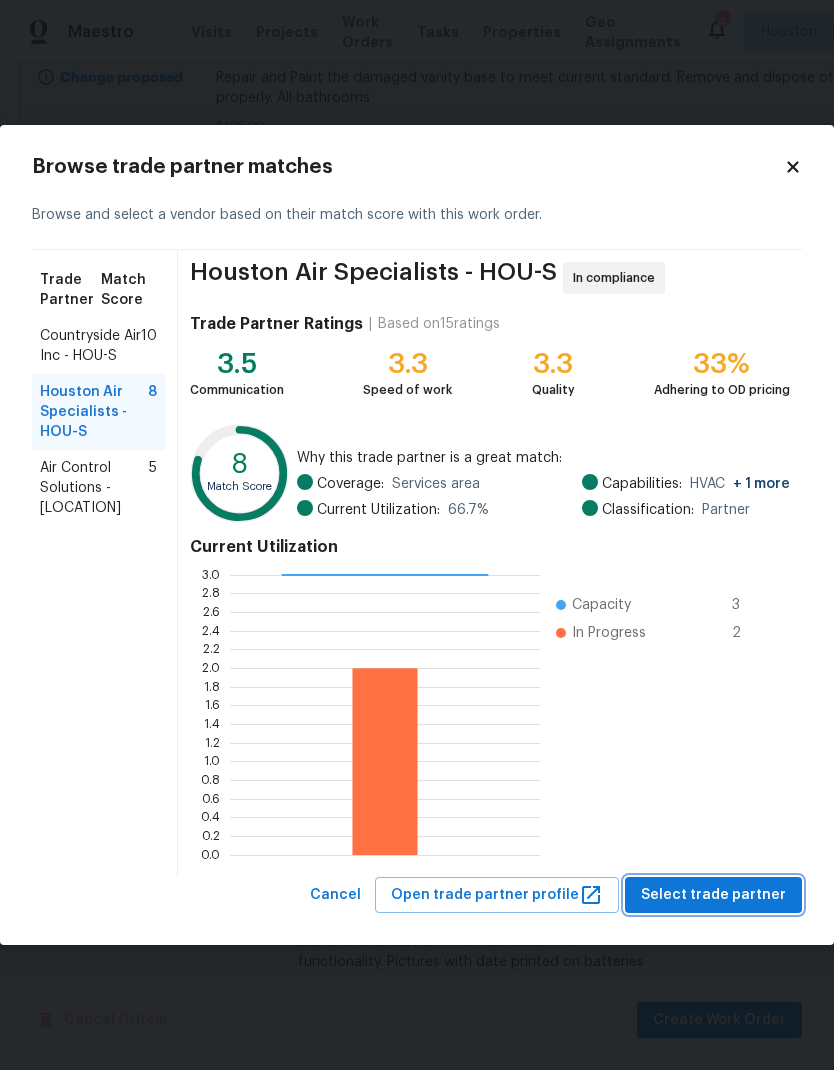 click on "Select trade partner" at bounding box center (713, 895) 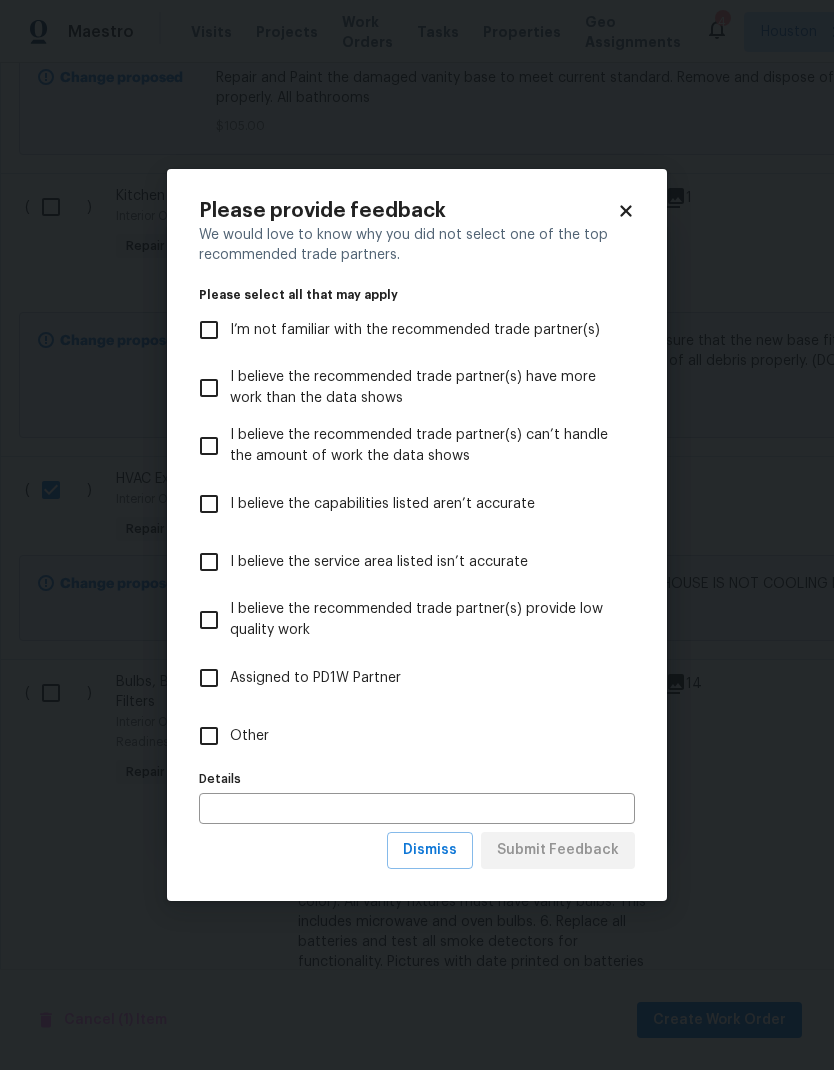 click on "Other" at bounding box center (209, 736) 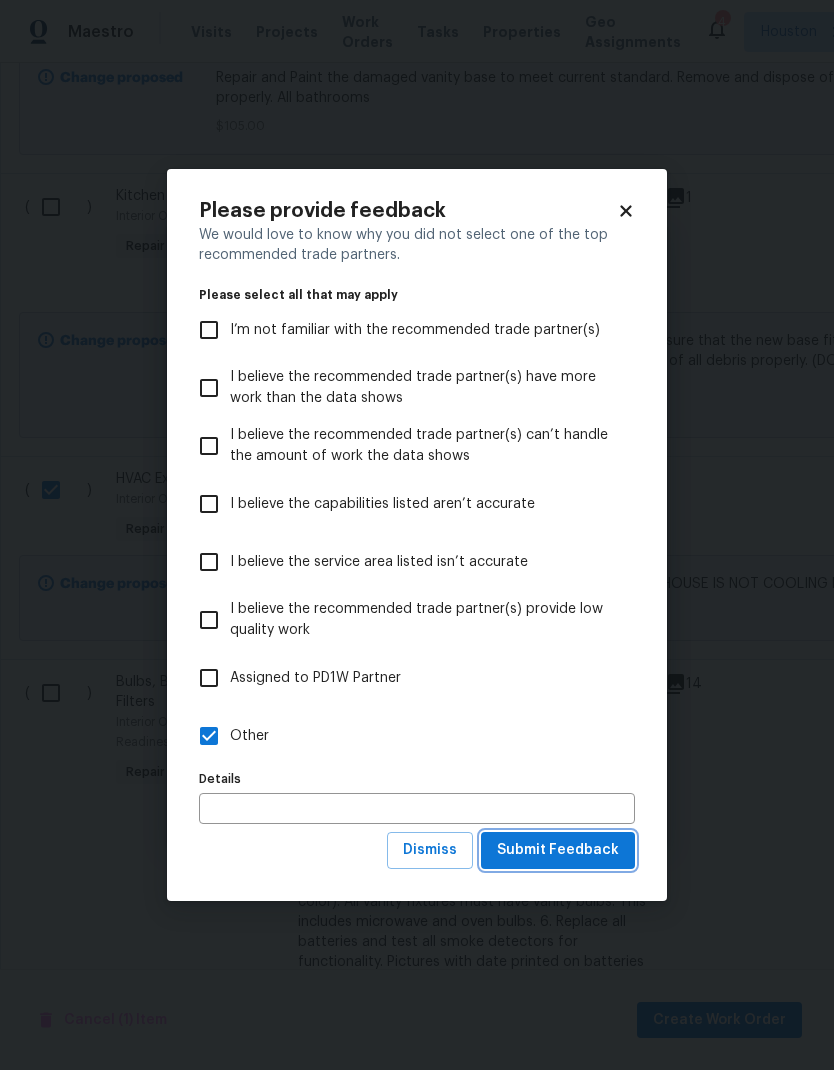 click on "Submit Feedback" at bounding box center [558, 850] 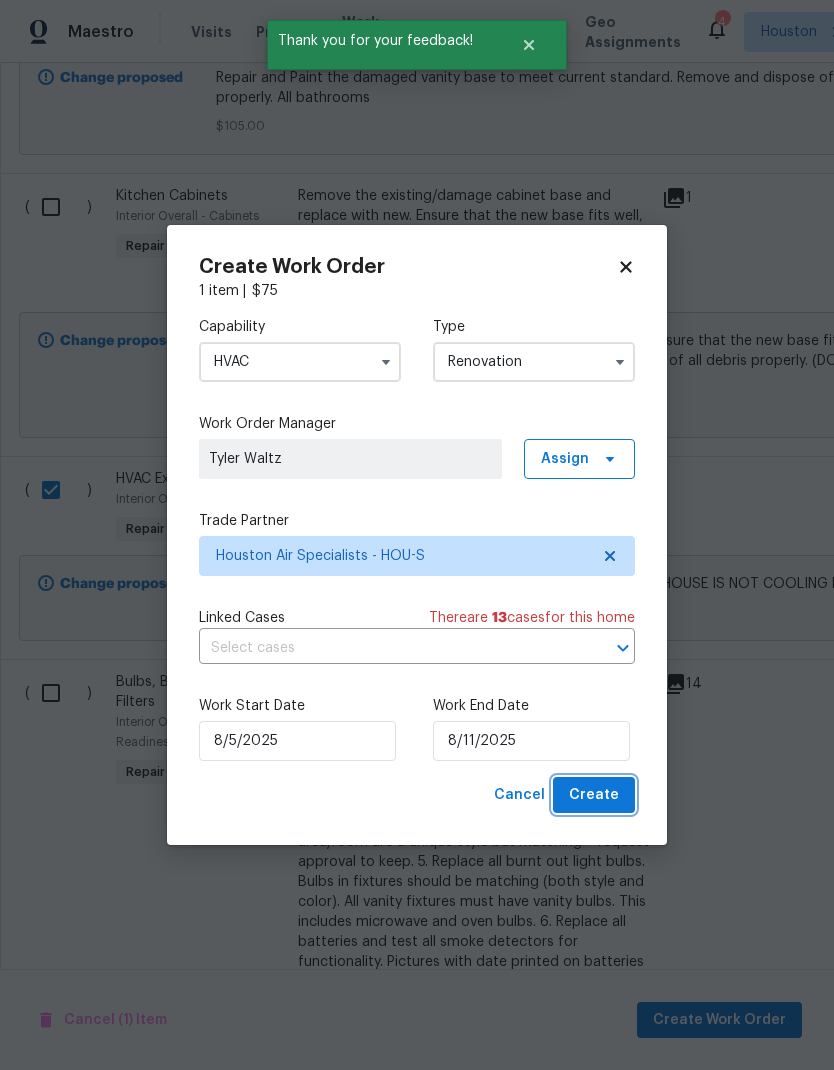 click on "Create" at bounding box center [594, 795] 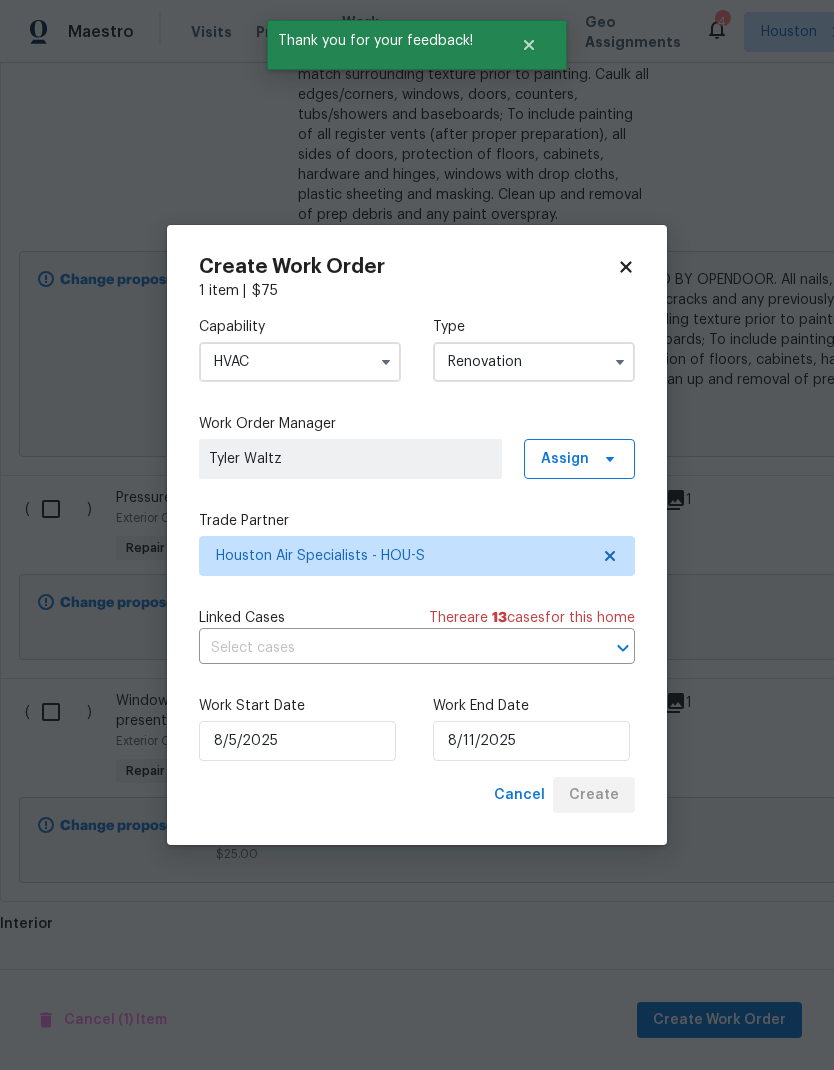 scroll, scrollTop: 3954, scrollLeft: 0, axis: vertical 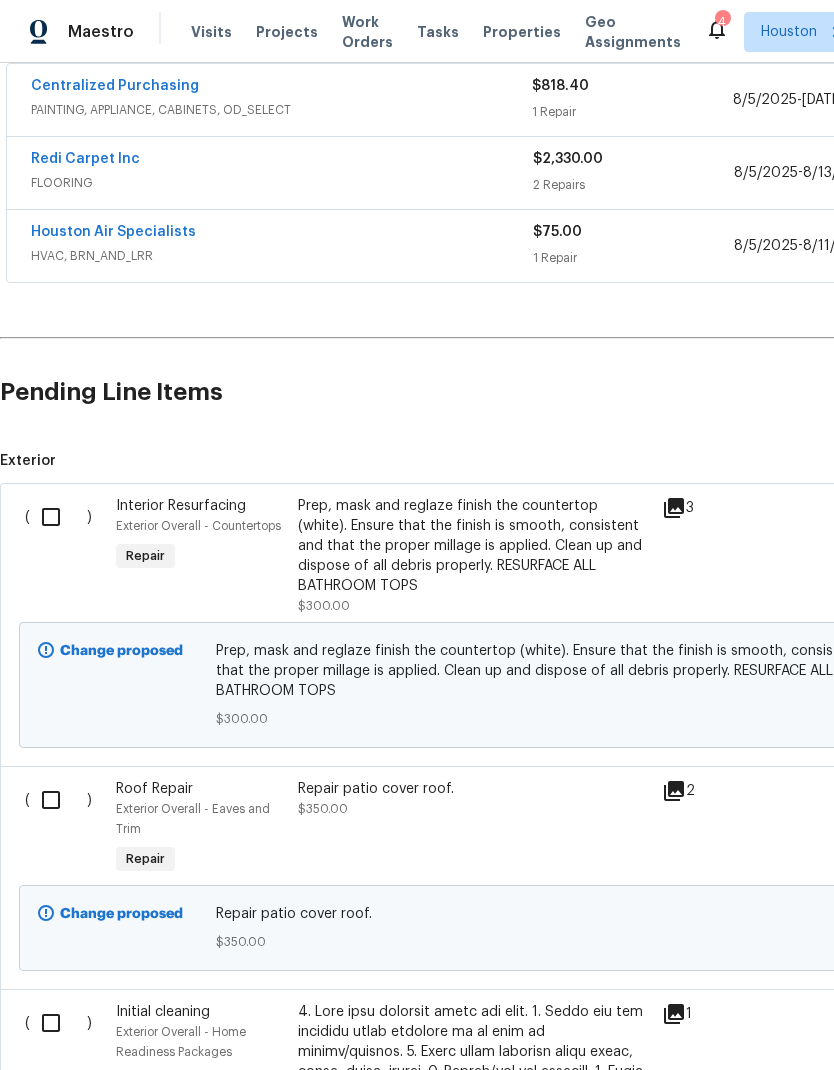 click at bounding box center [58, 517] 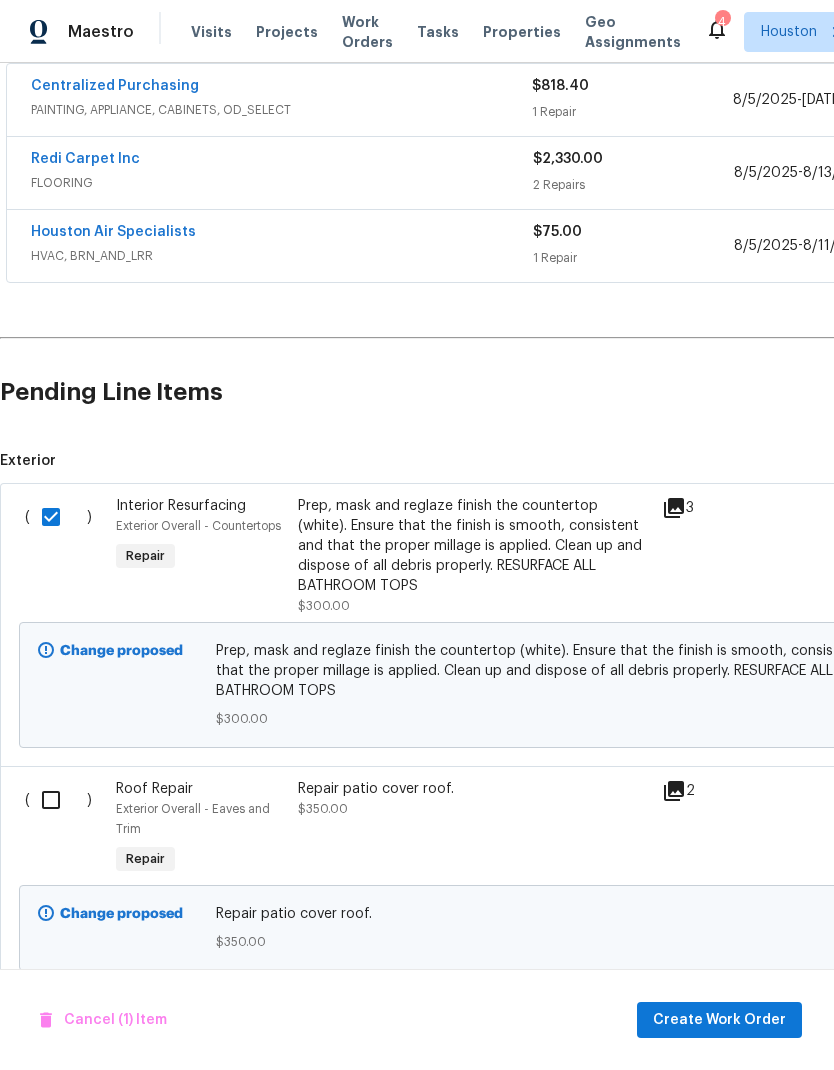 click on "( )" at bounding box center [64, 829] 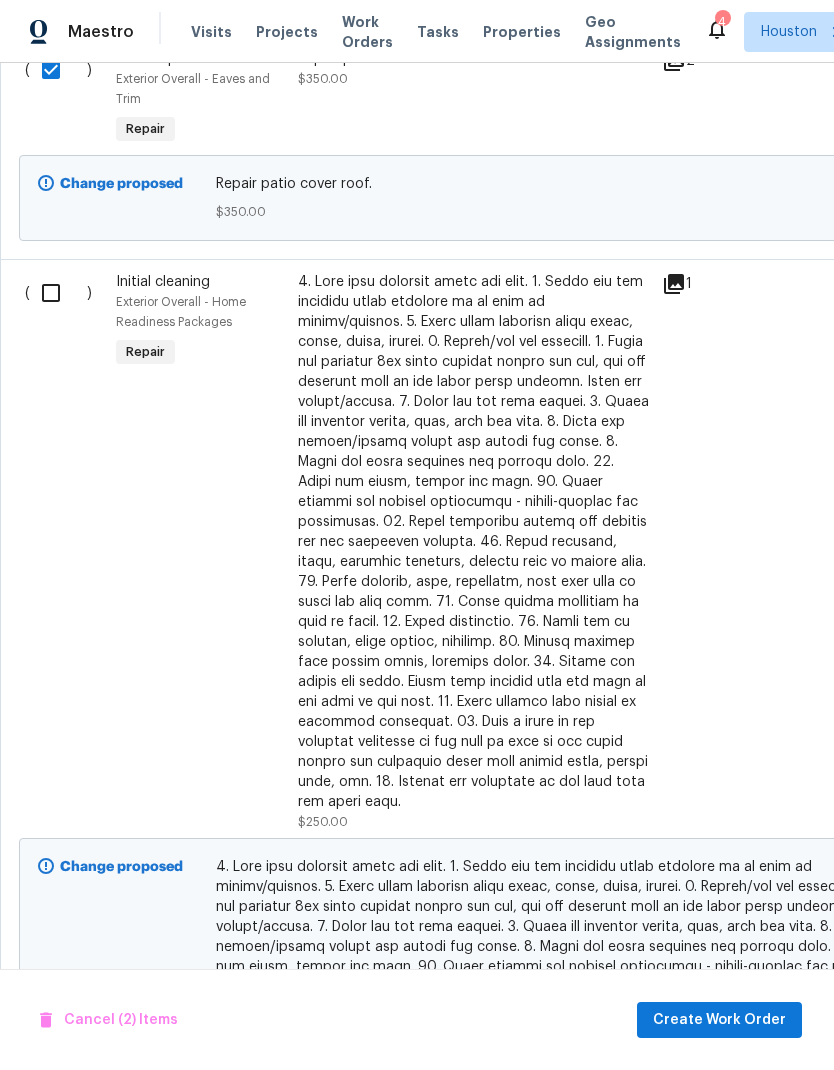 scroll, scrollTop: 1133, scrollLeft: 0, axis: vertical 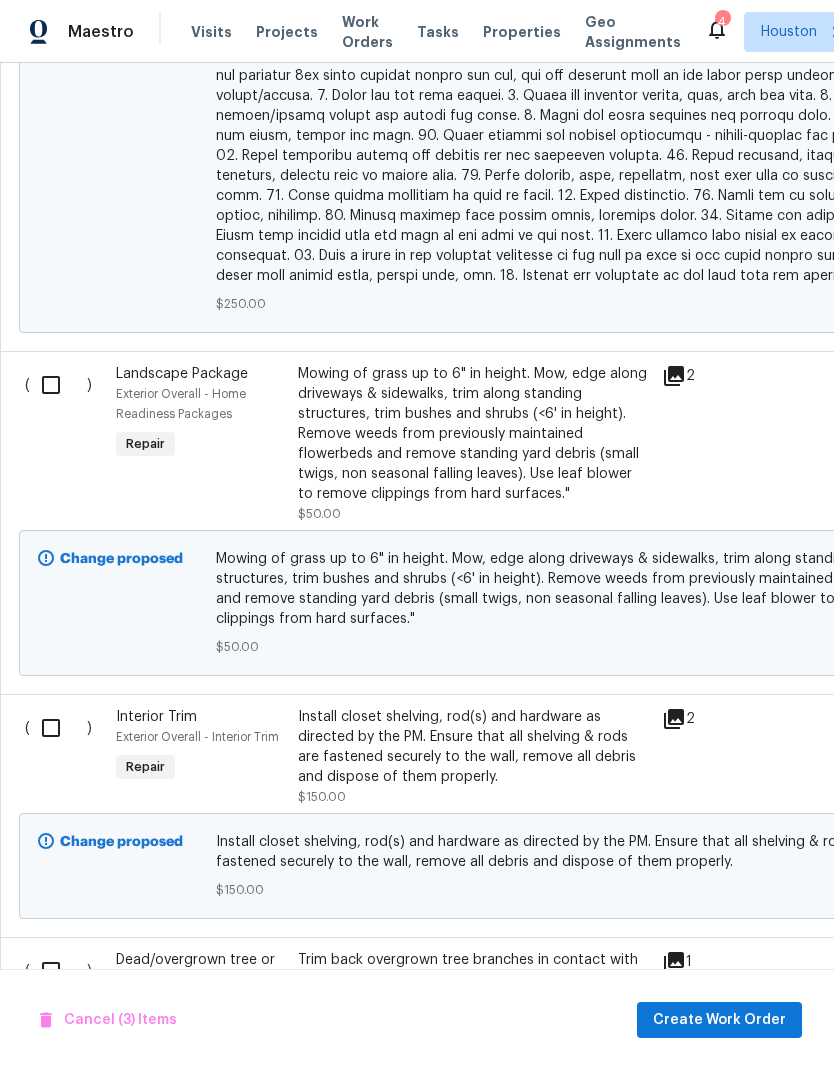 click at bounding box center [58, 385] 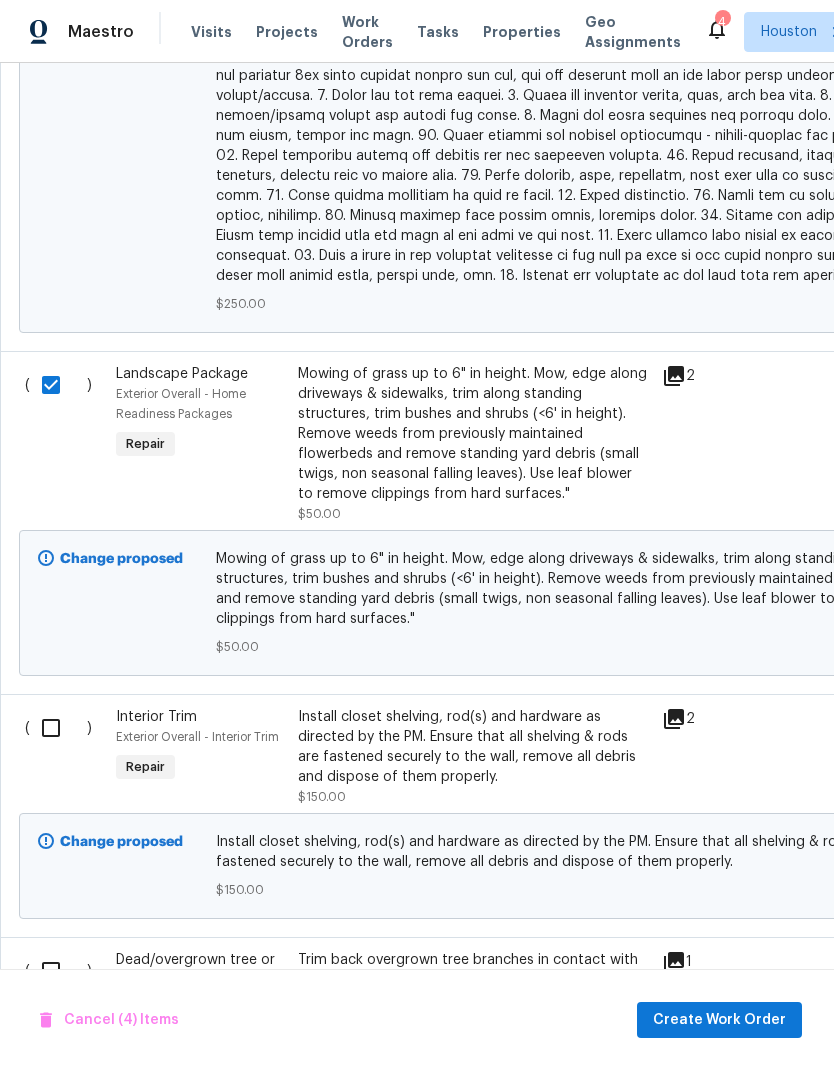 click at bounding box center [58, 728] 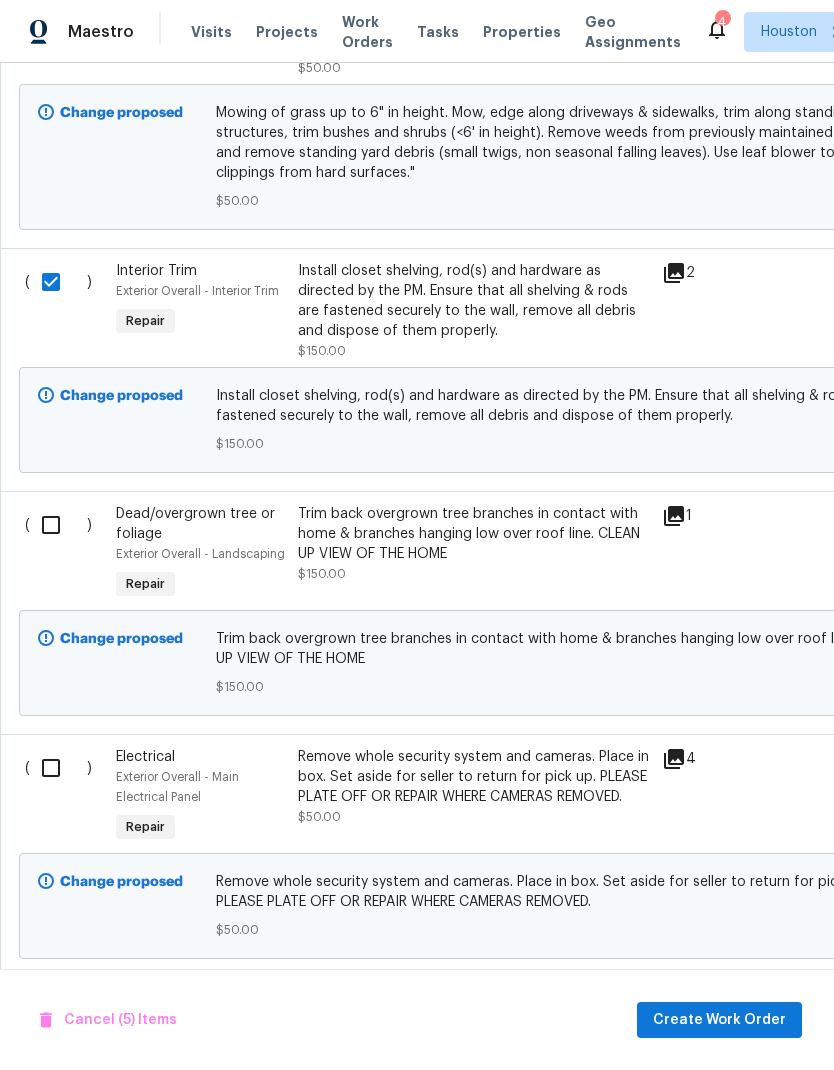 scroll, scrollTop: 2410, scrollLeft: 0, axis: vertical 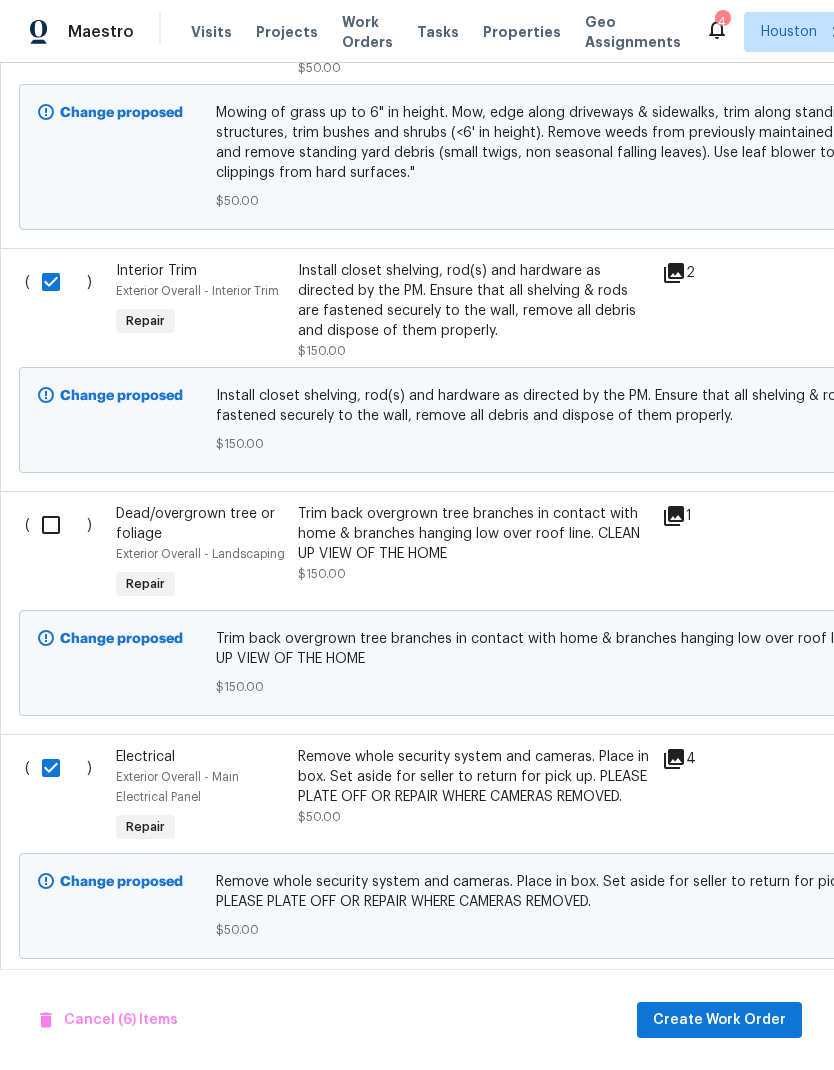 click at bounding box center [58, 525] 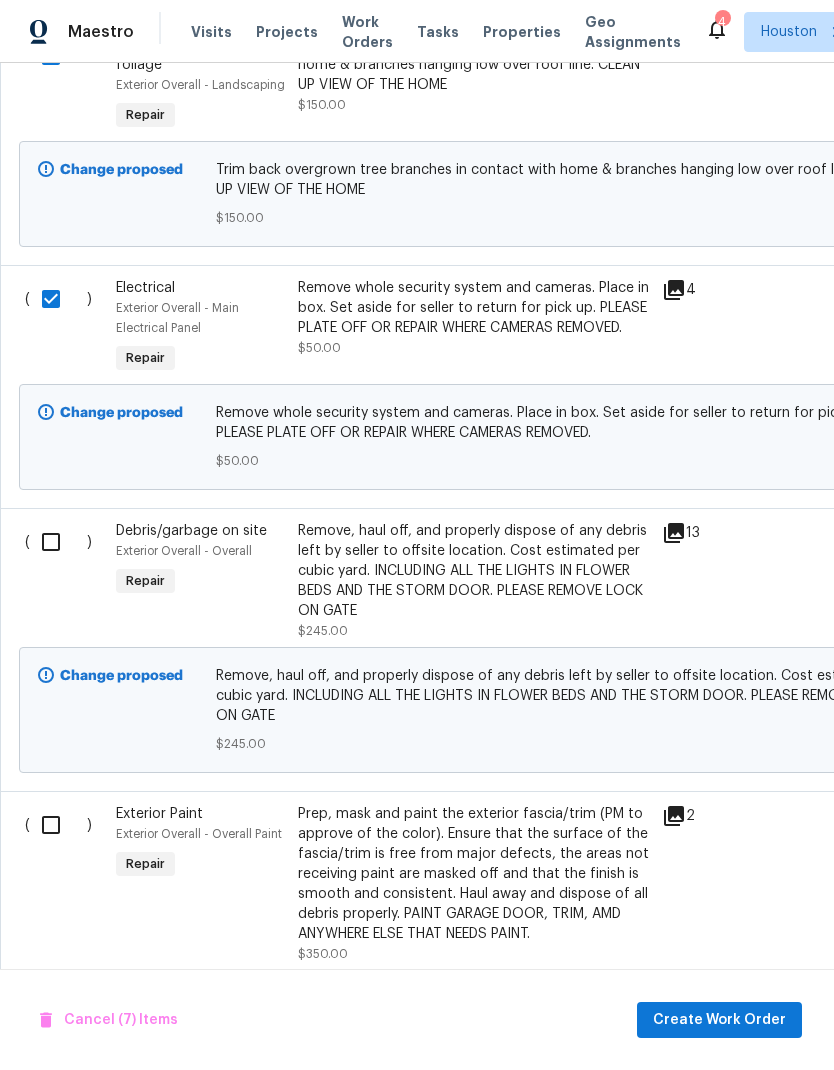 scroll, scrollTop: 2879, scrollLeft: 0, axis: vertical 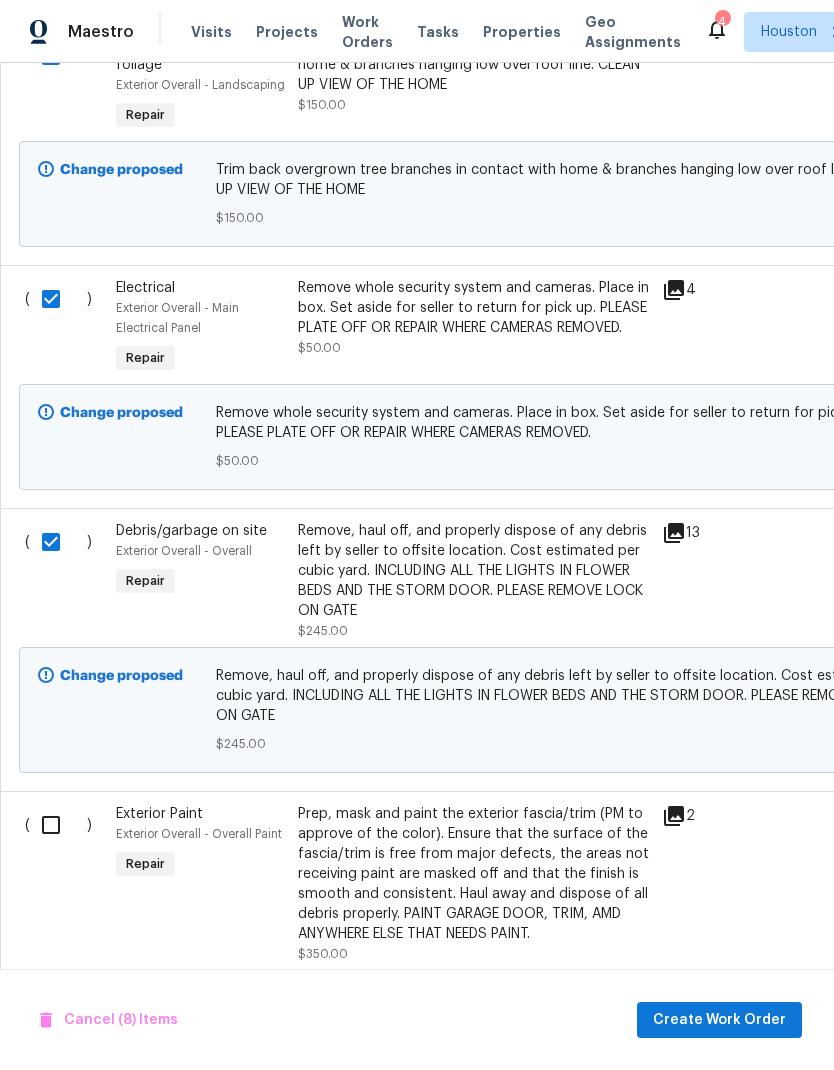 click at bounding box center [58, 825] 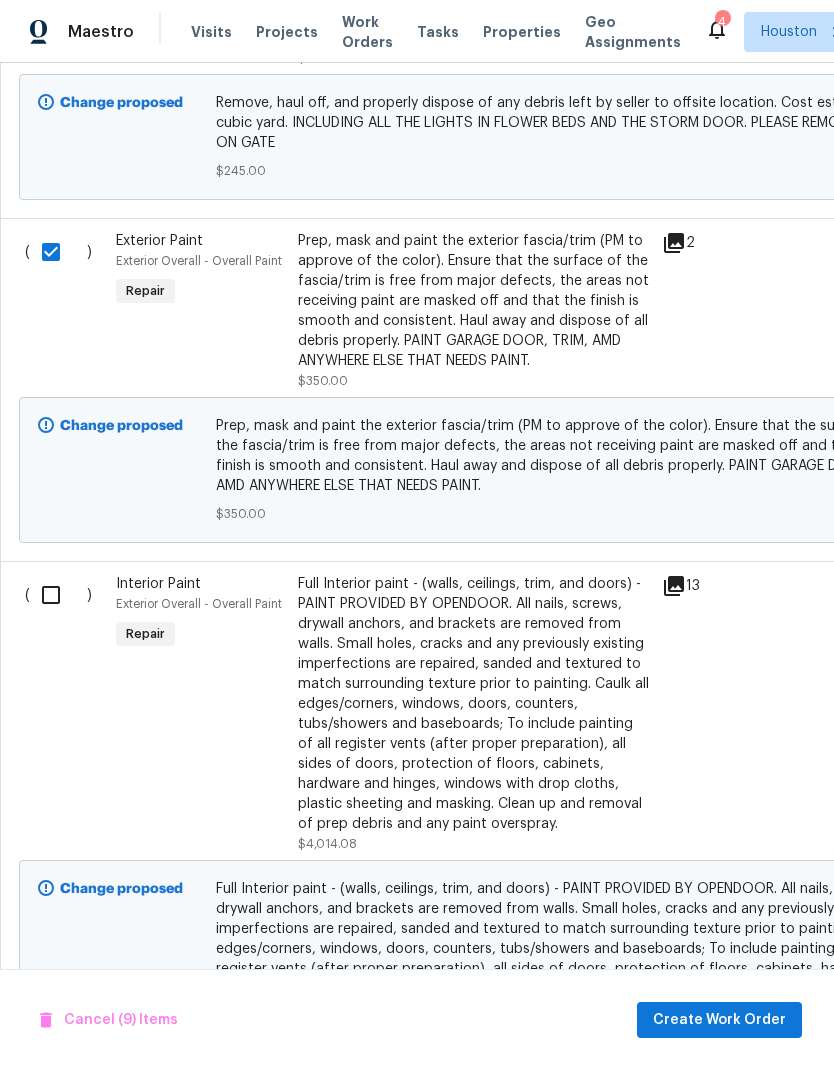 scroll, scrollTop: 3452, scrollLeft: 0, axis: vertical 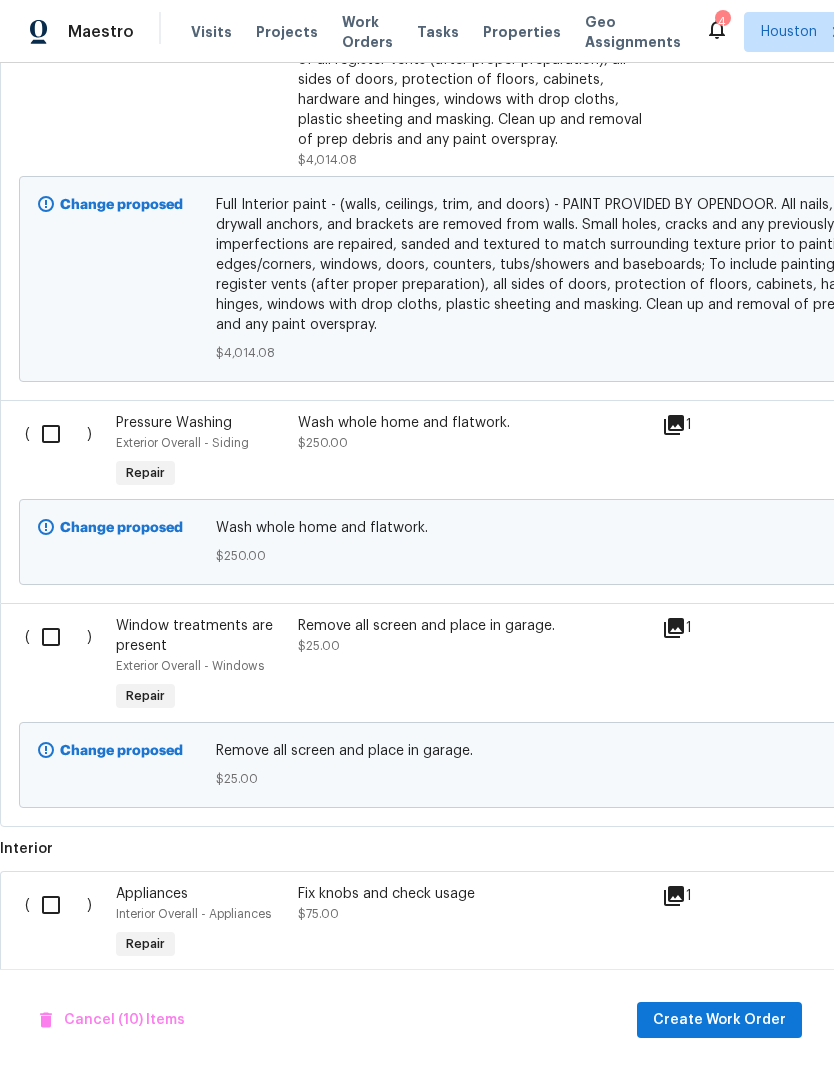 click at bounding box center [58, 637] 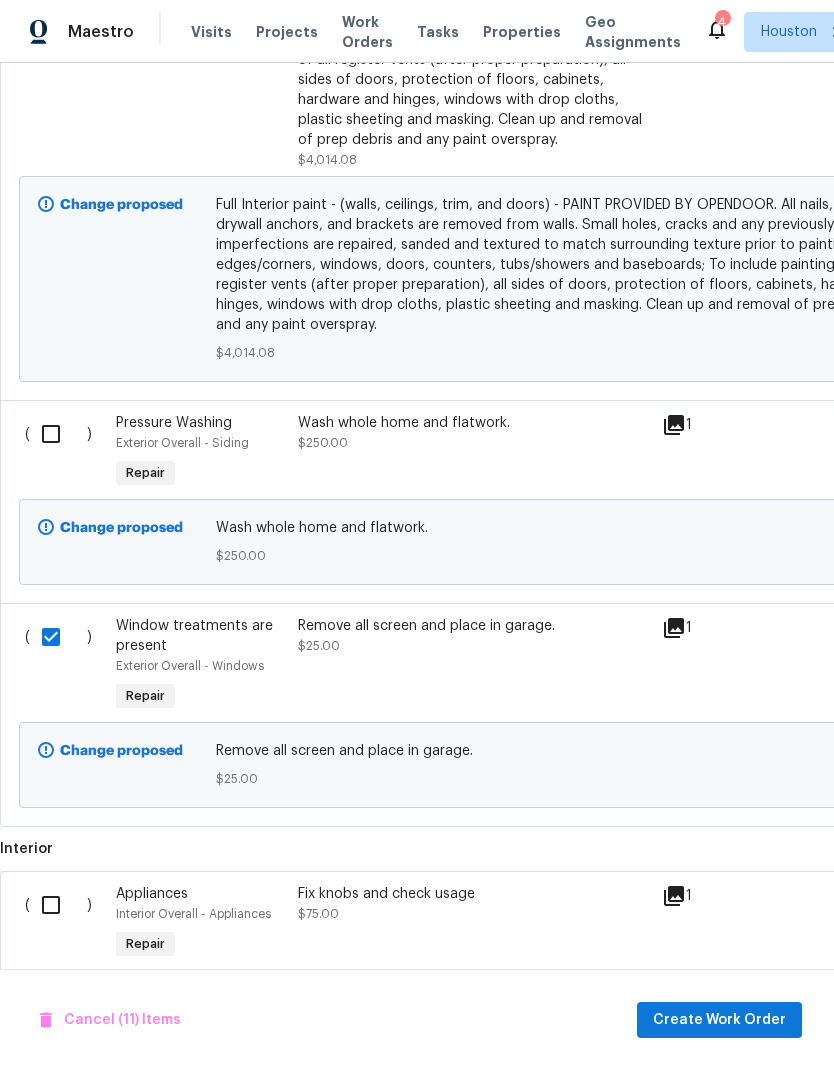 click at bounding box center [58, 434] 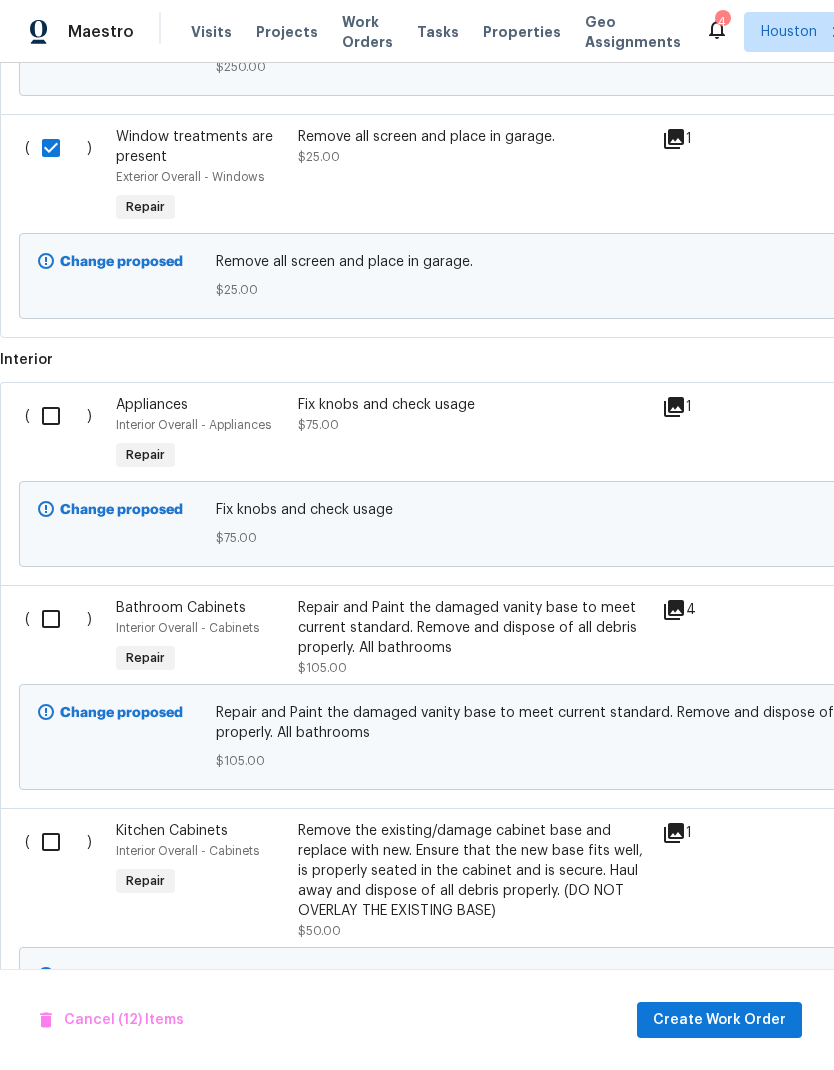 scroll, scrollTop: 4625, scrollLeft: 0, axis: vertical 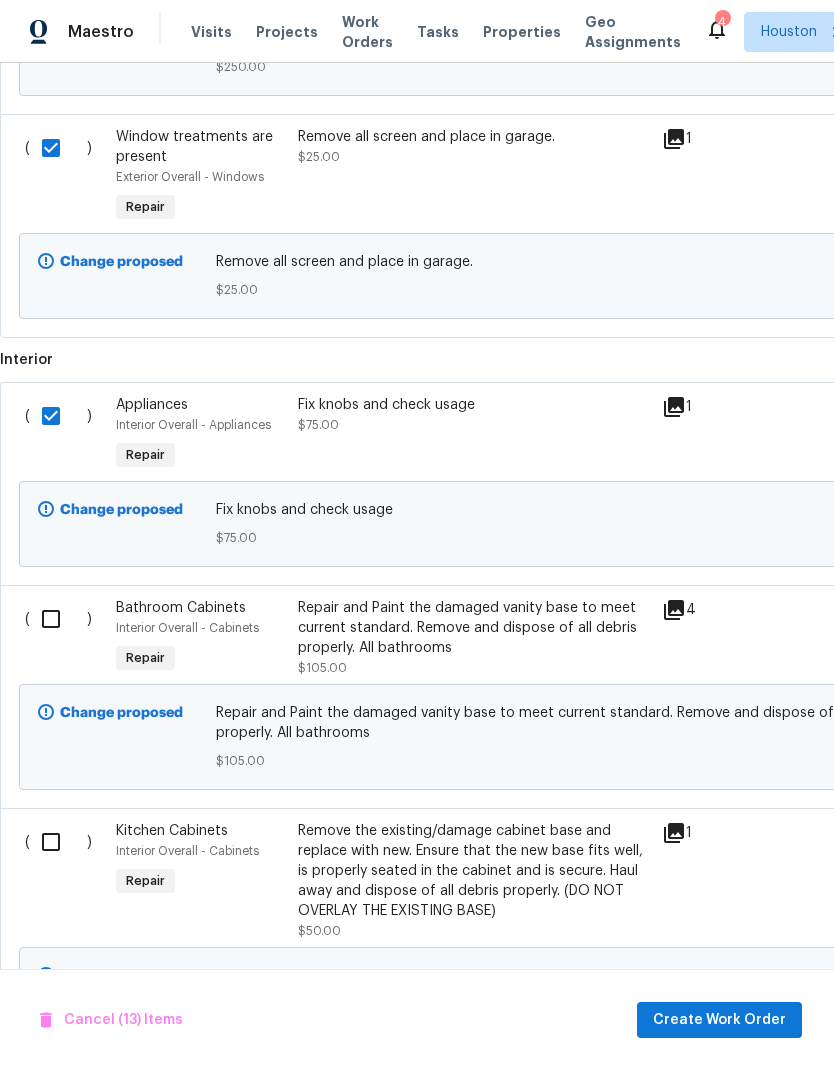 click at bounding box center (58, 619) 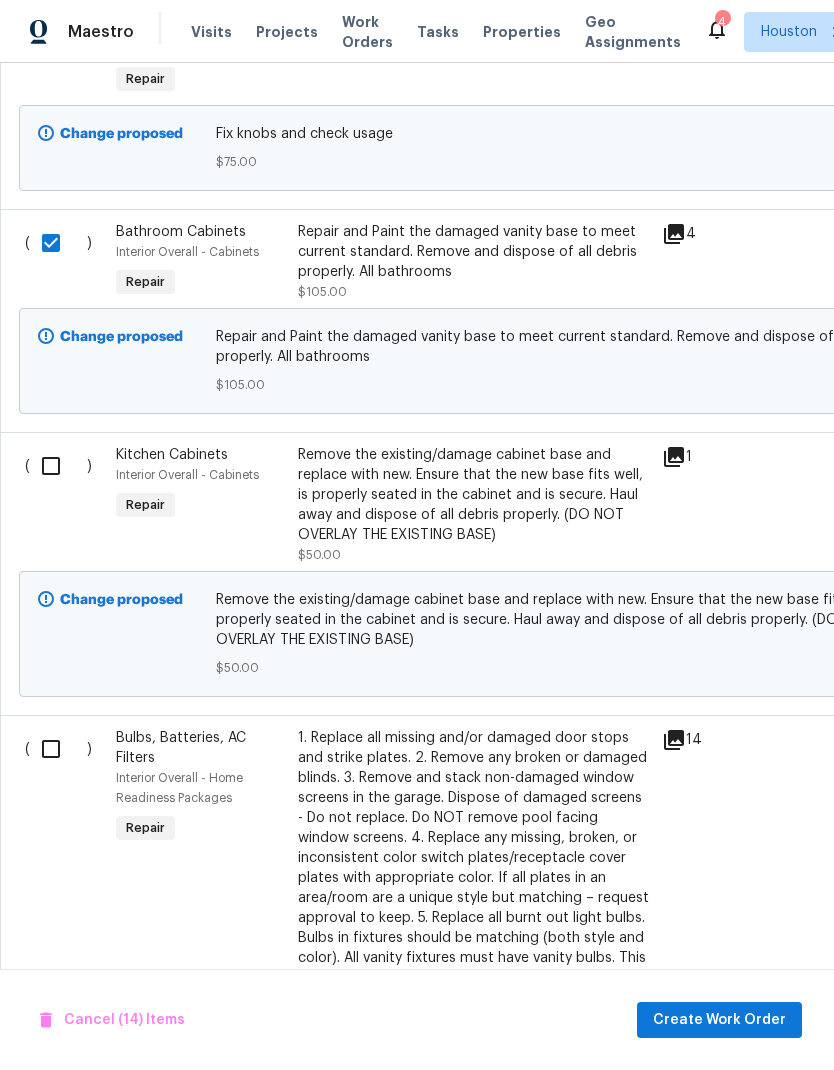 scroll, scrollTop: 5001, scrollLeft: 0, axis: vertical 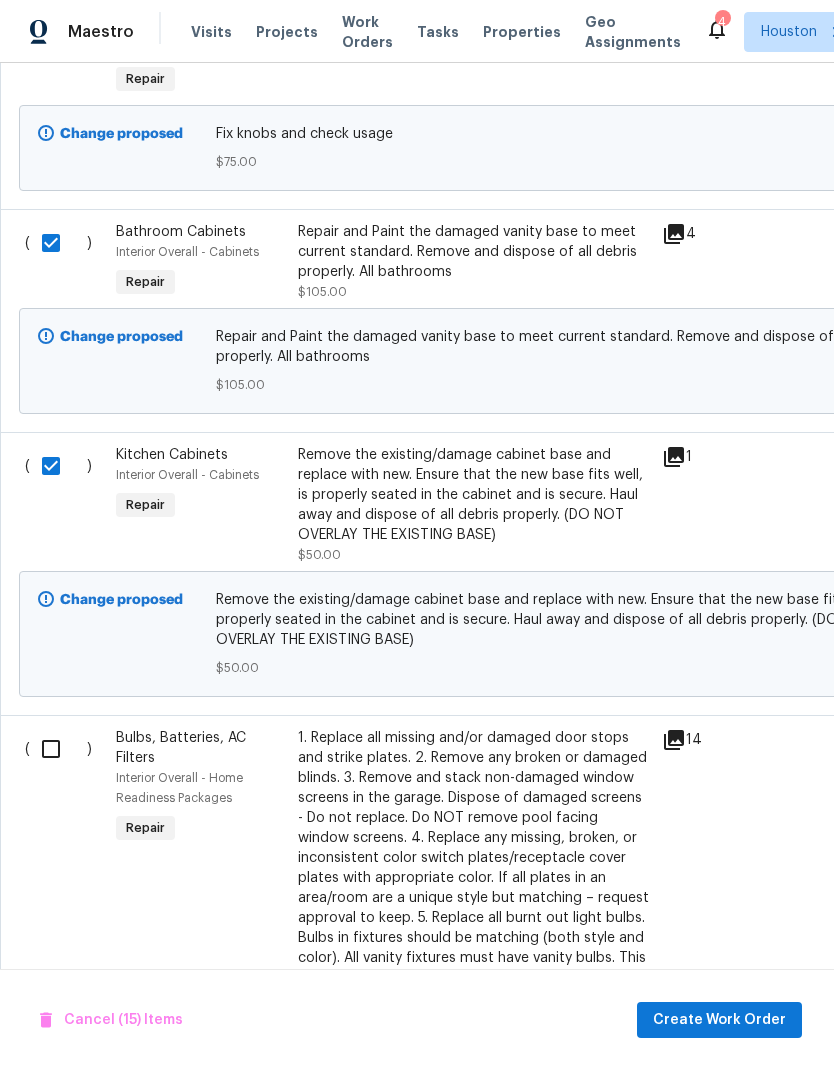 click at bounding box center (58, 749) 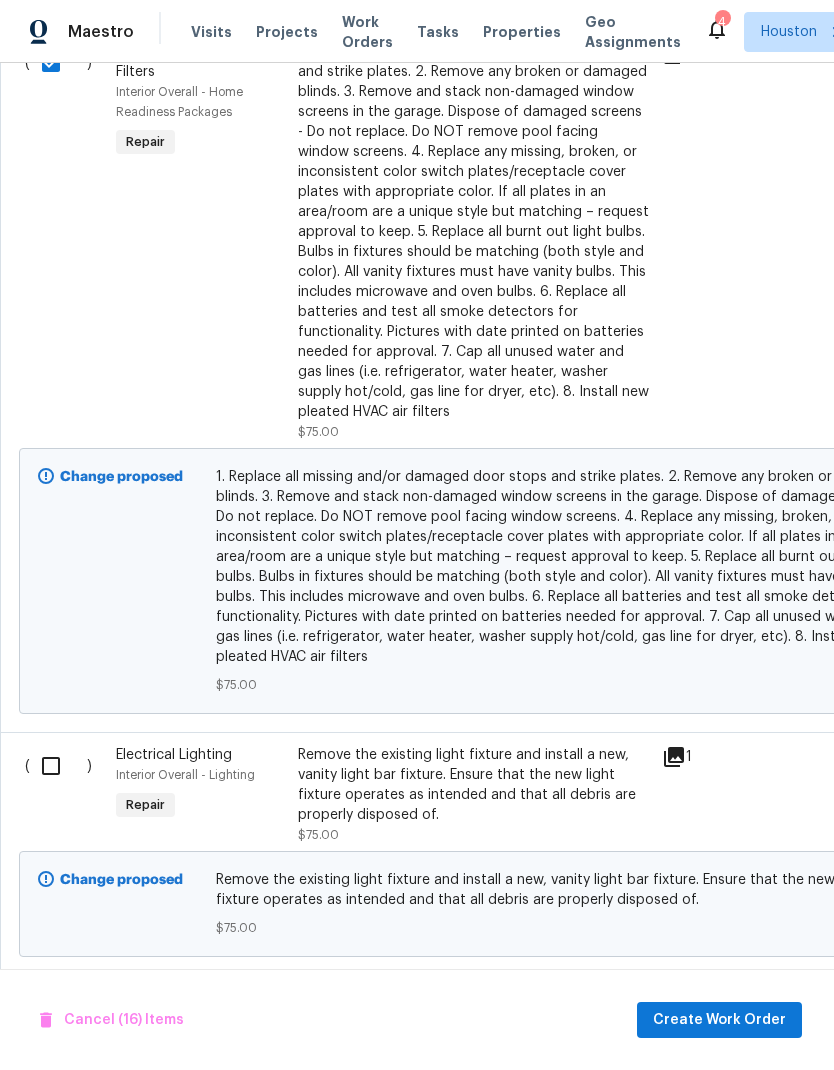 scroll, scrollTop: 5687, scrollLeft: 0, axis: vertical 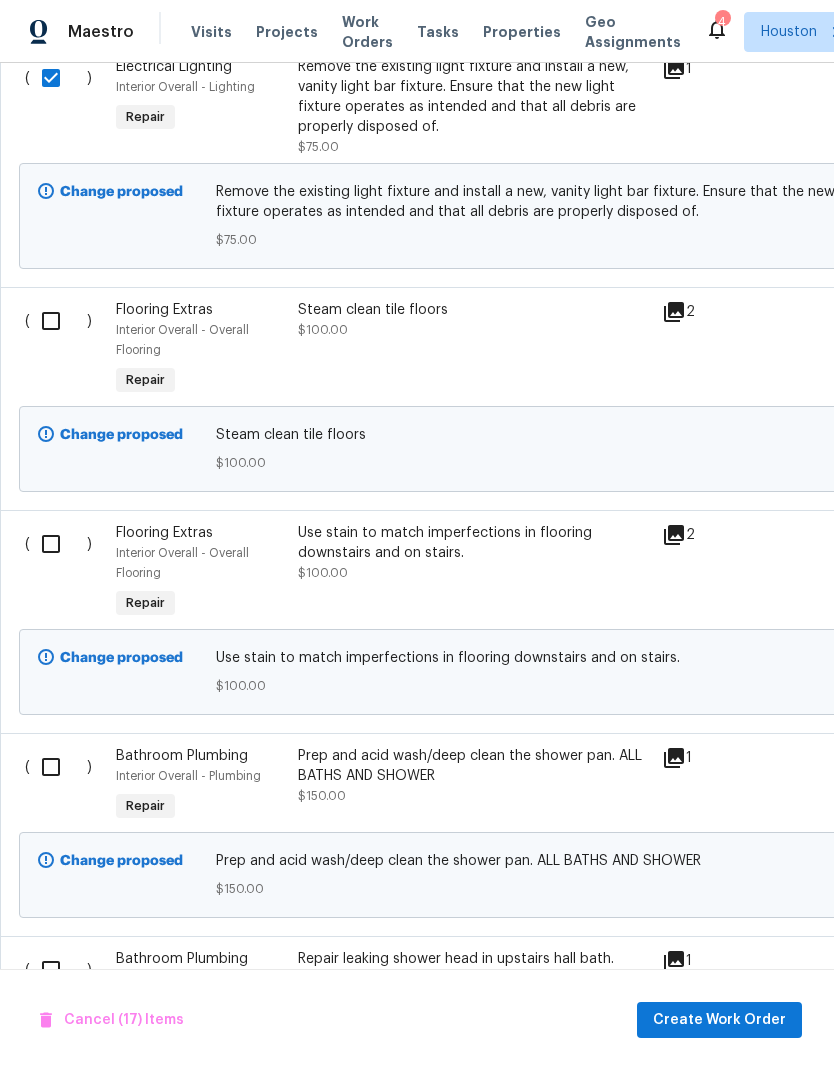 click at bounding box center [58, 321] 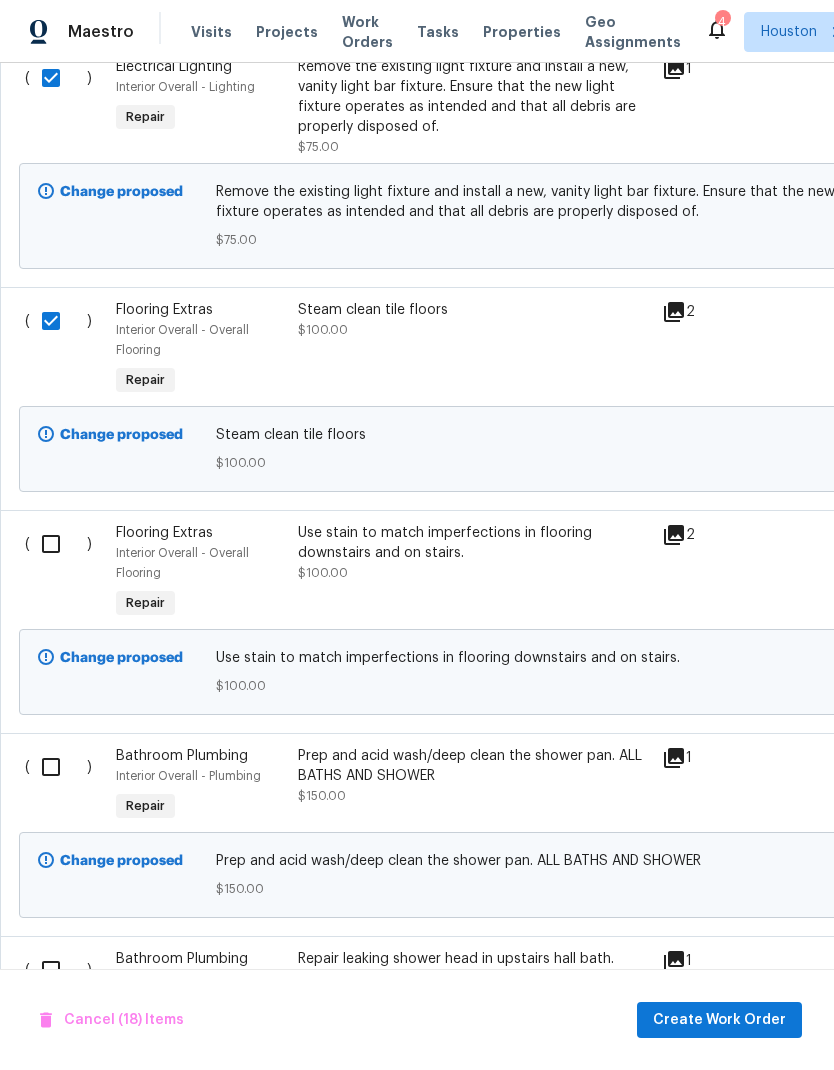 click at bounding box center [58, 544] 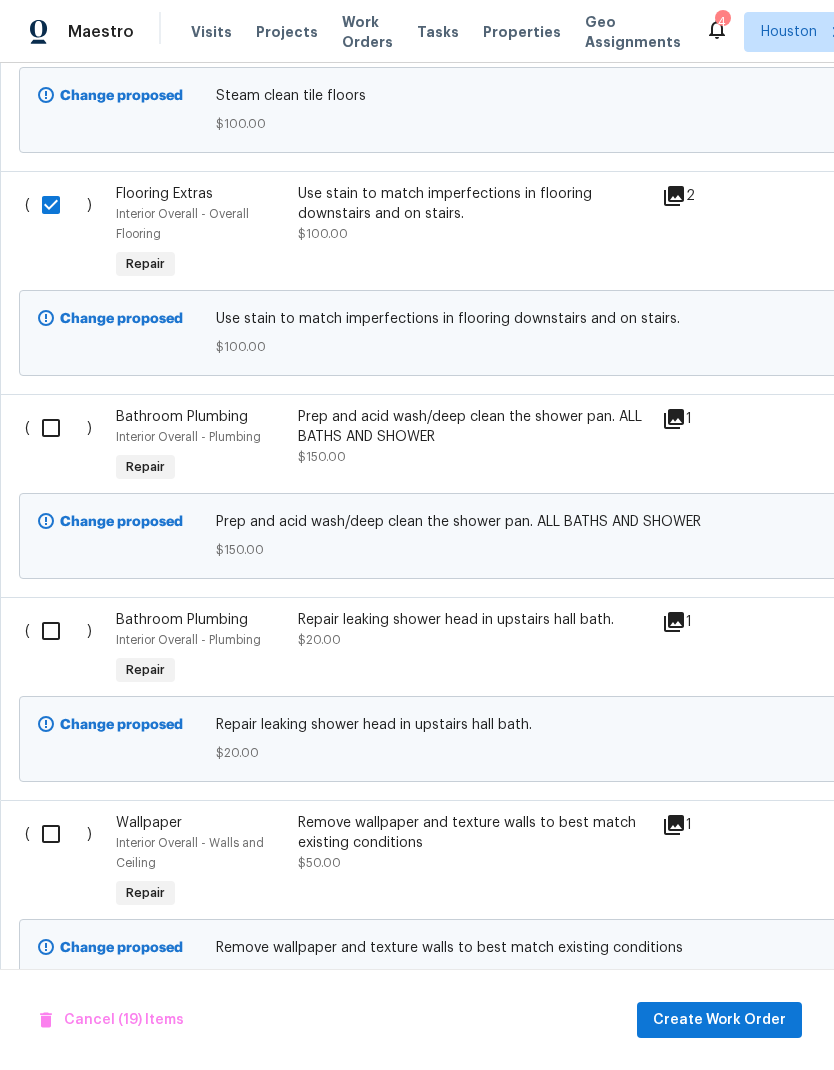scroll 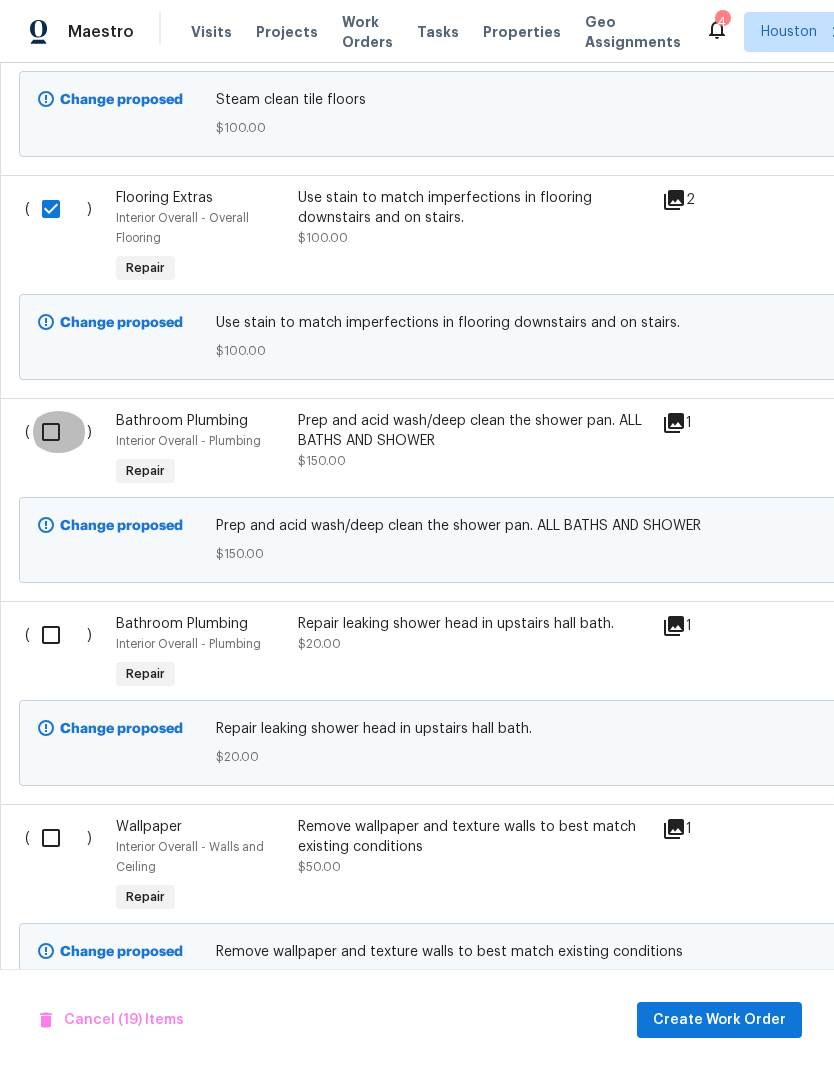 click at bounding box center (58, 432) 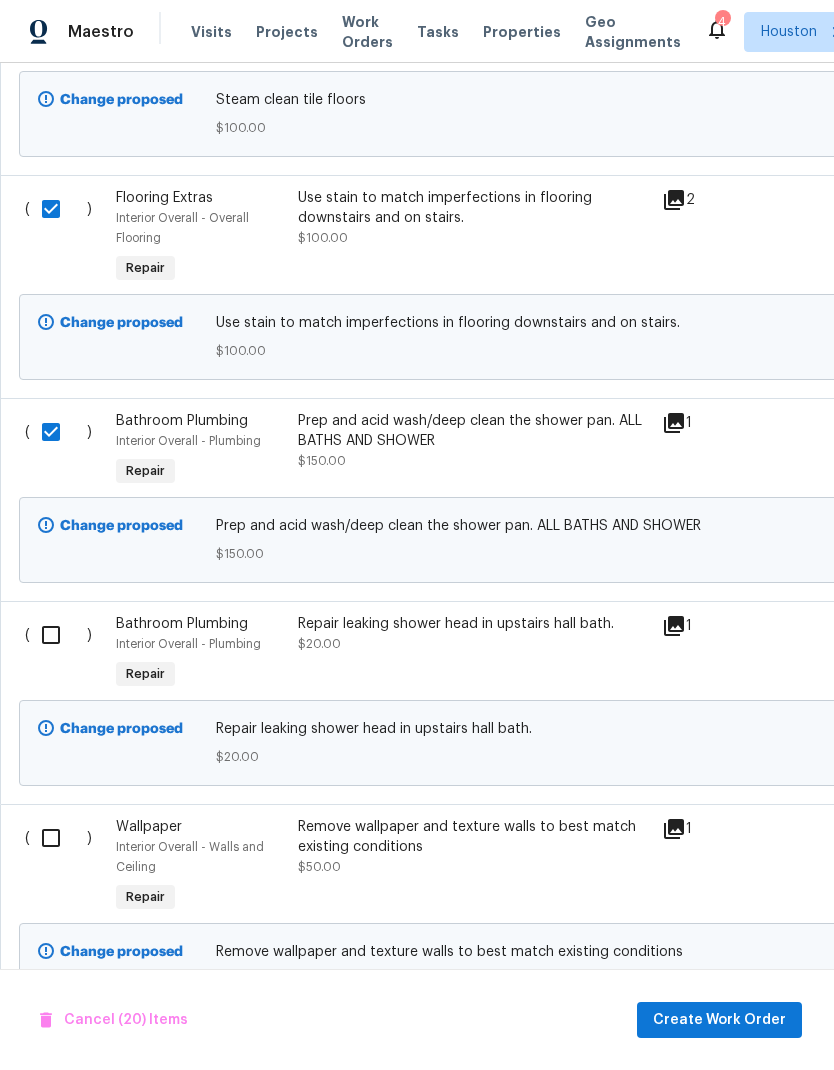 click at bounding box center [58, 635] 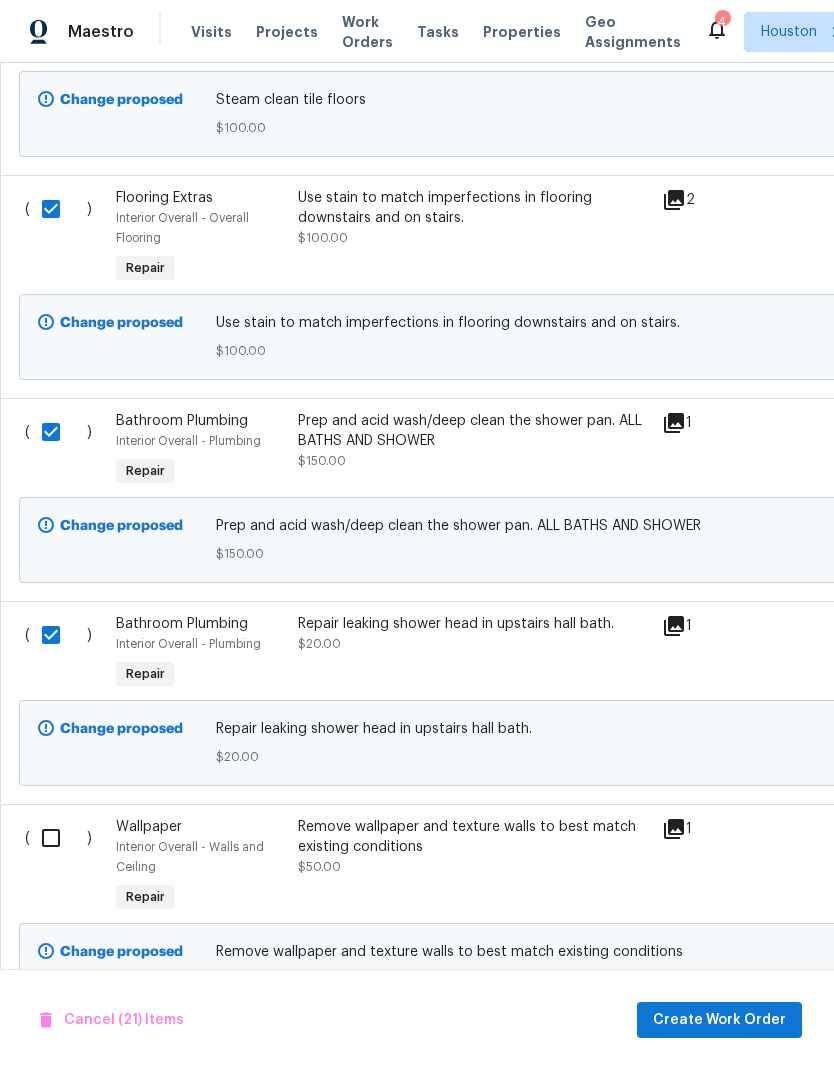 click at bounding box center (58, 838) 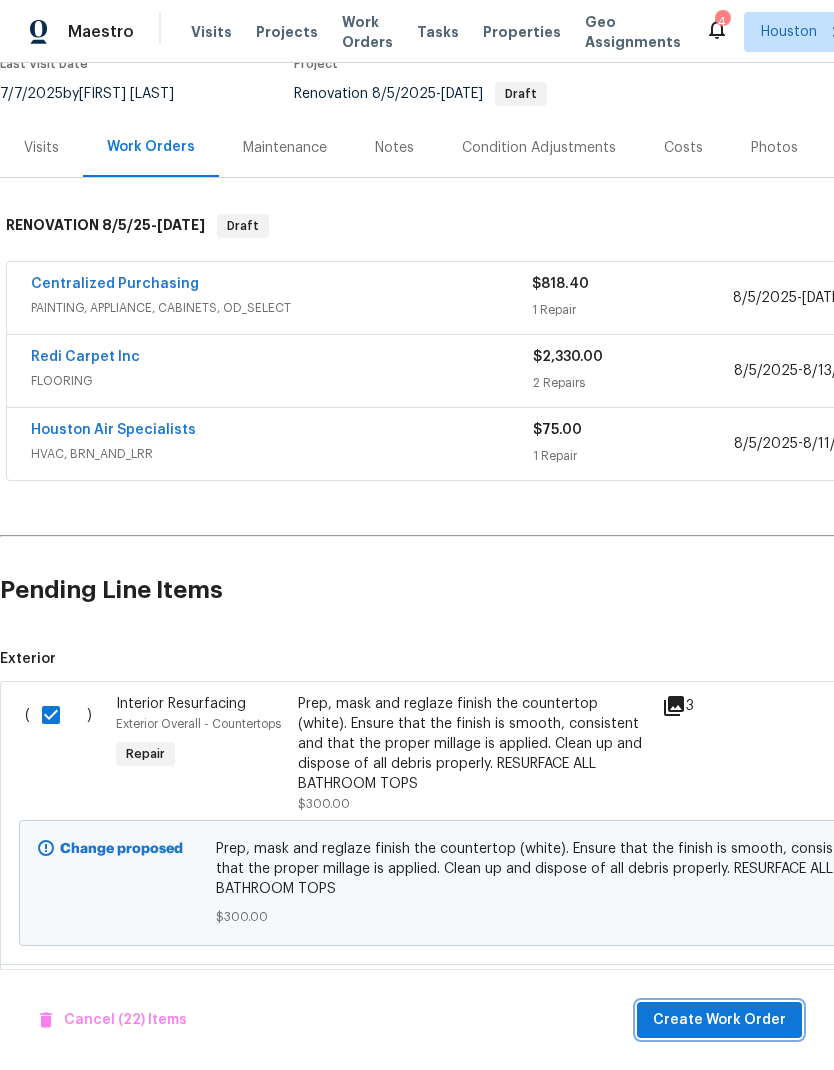 click on "Create Work Order" at bounding box center (719, 1020) 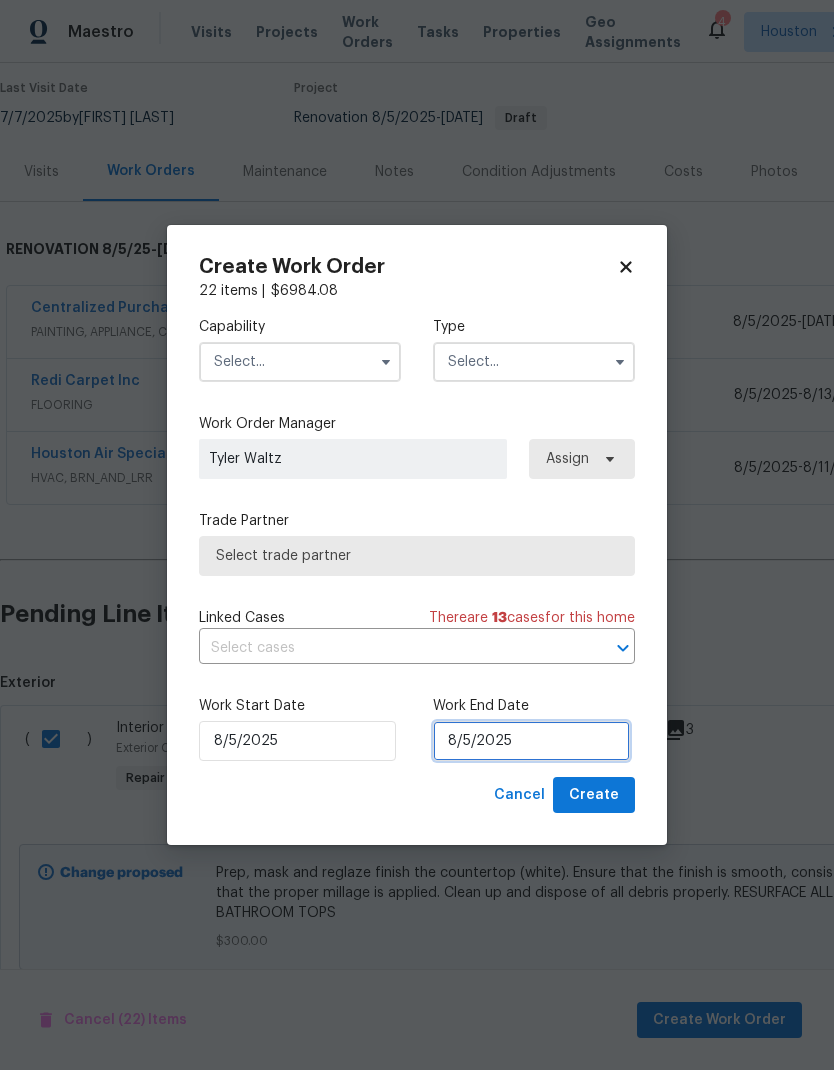click on "8/5/2025" at bounding box center [531, 741] 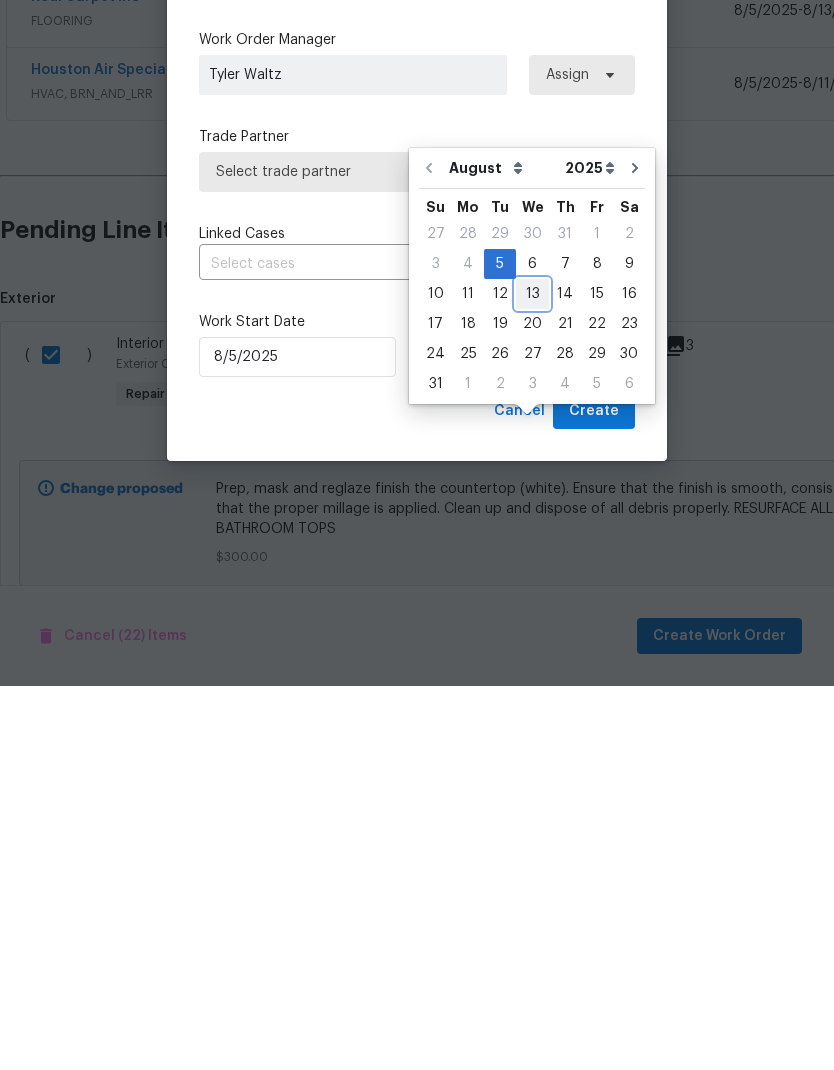 click on "13" at bounding box center (532, 678) 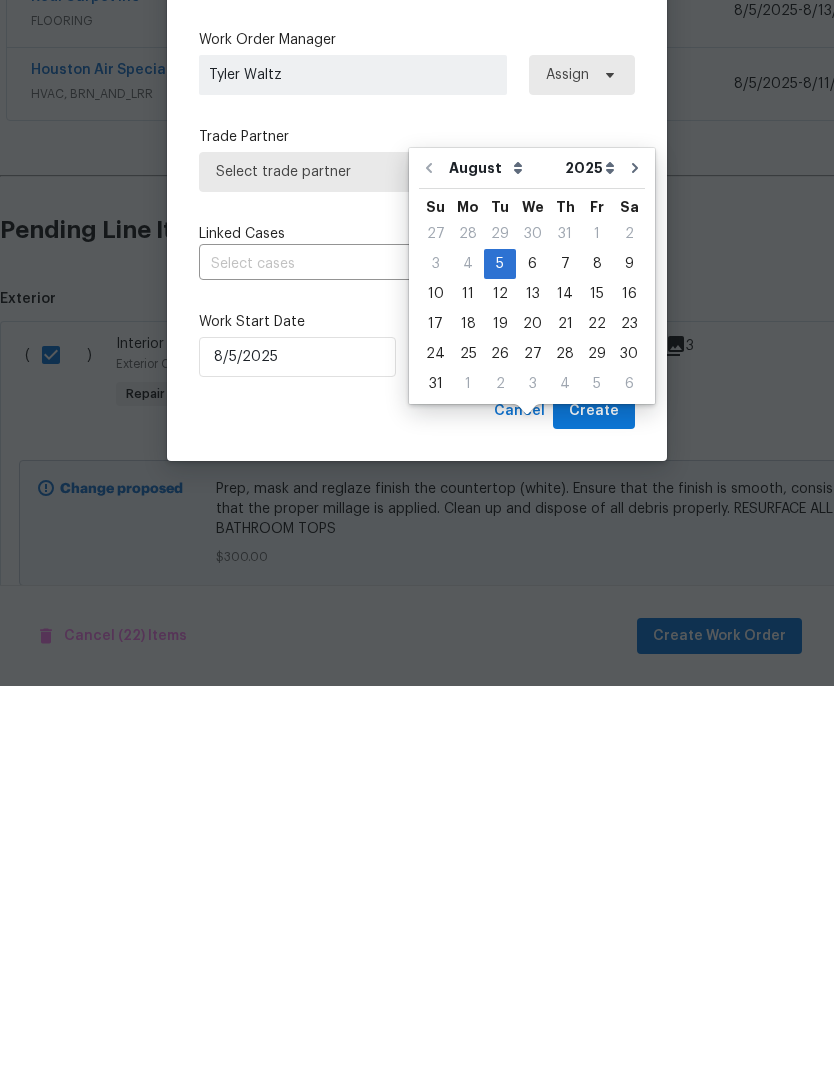 type on "8/13/2025" 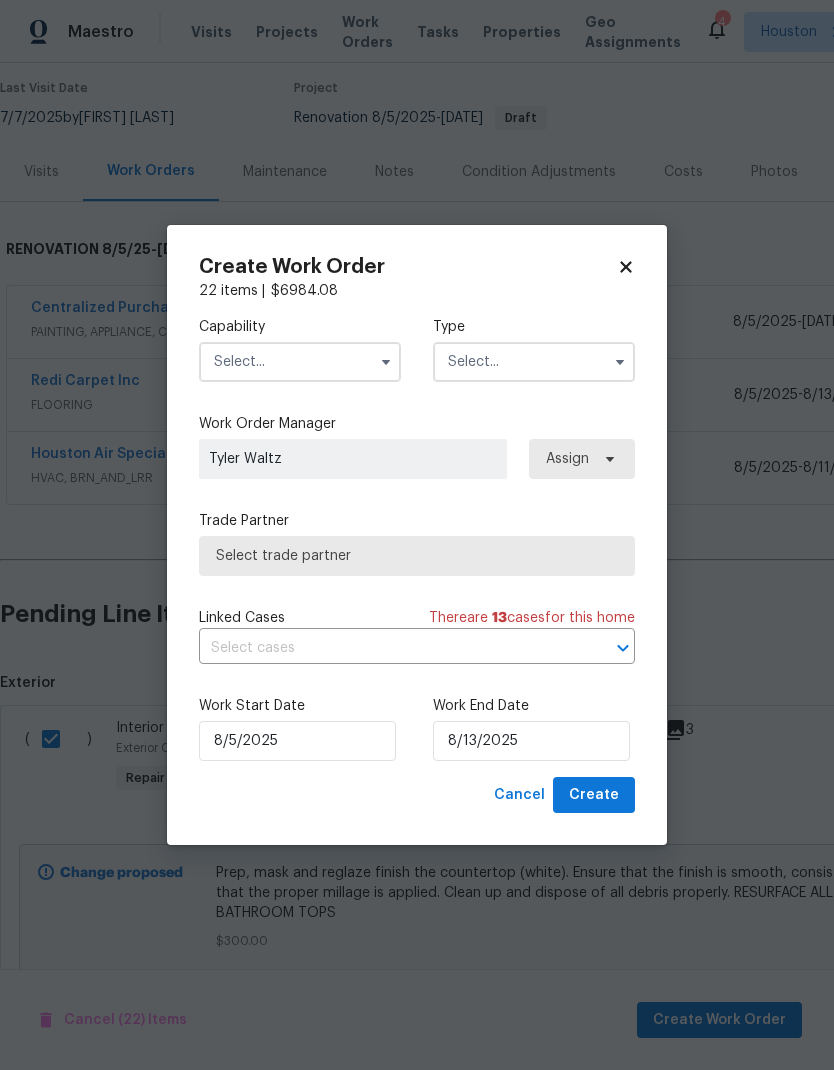click at bounding box center (300, 362) 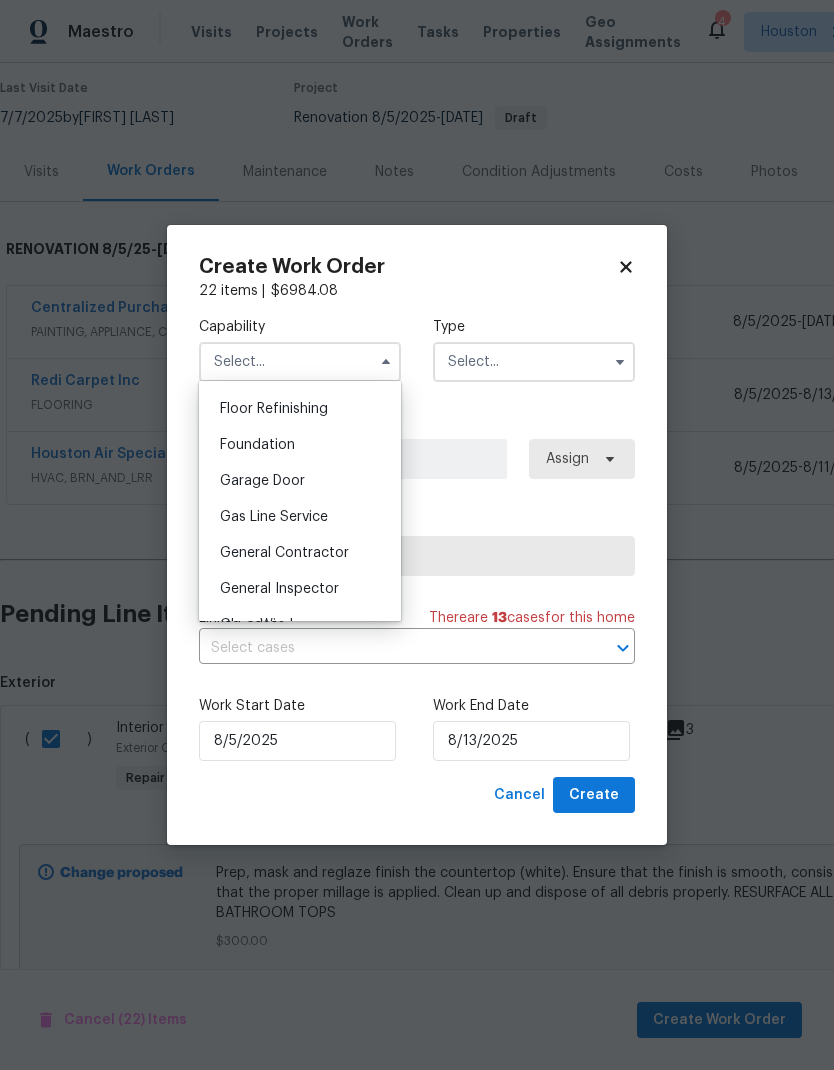 click on "General Contractor" at bounding box center [300, 553] 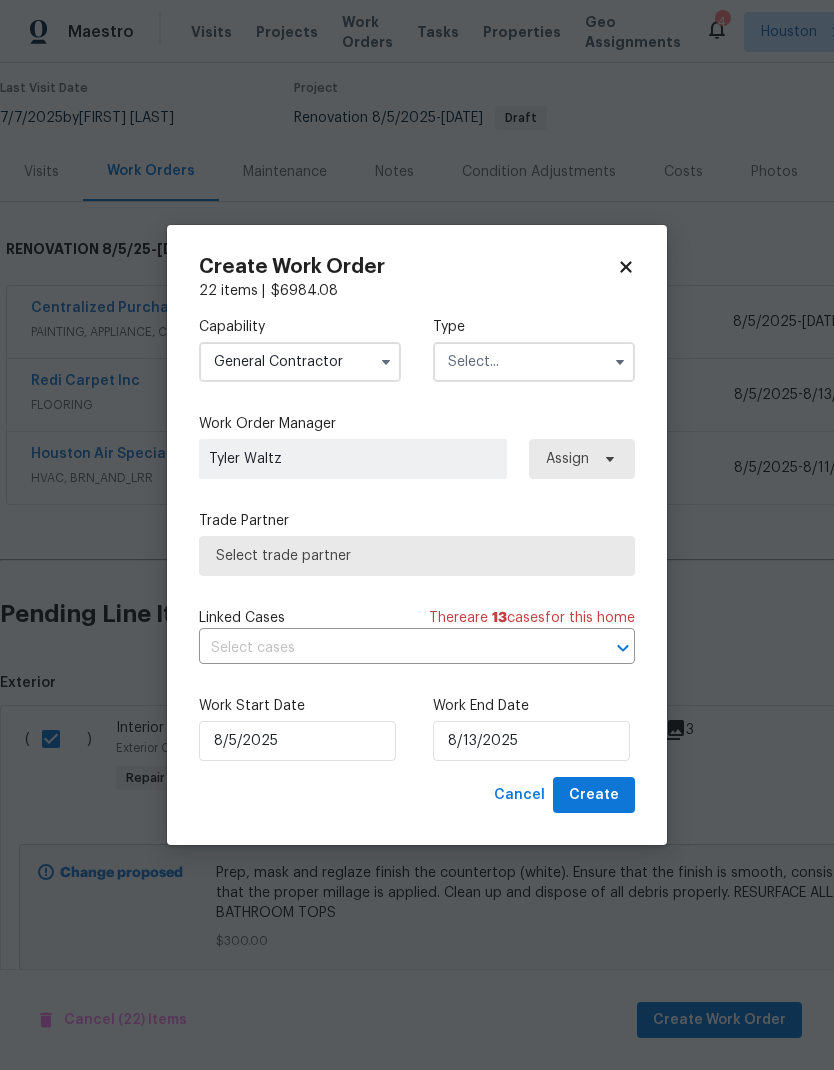 click at bounding box center (534, 362) 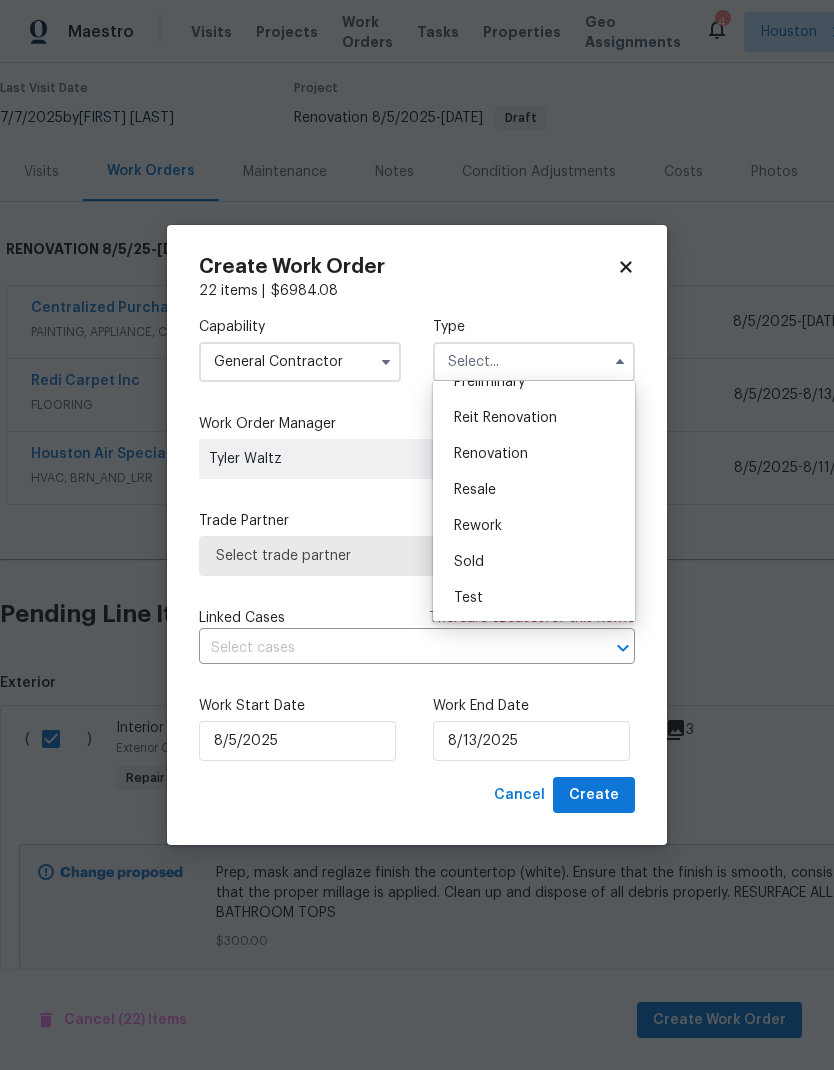 click on "Renovation" at bounding box center [534, 454] 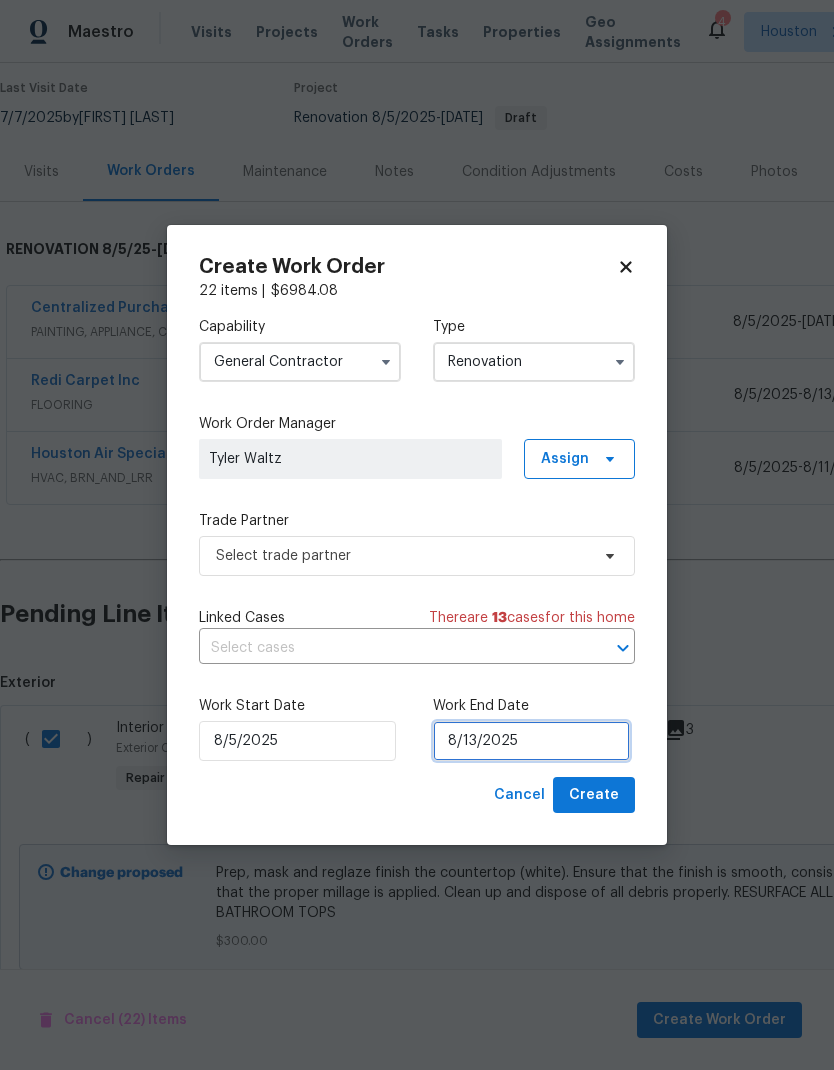 click on "8/13/2025" at bounding box center [531, 741] 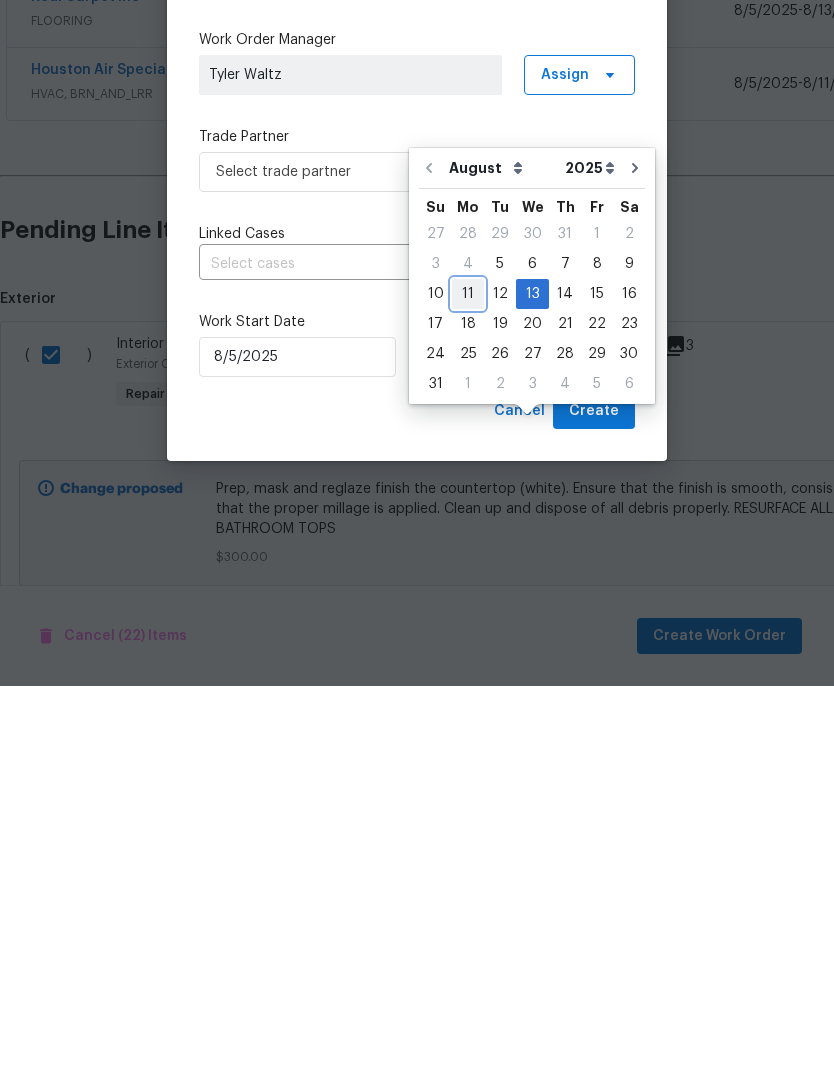 click on "11" at bounding box center (468, 678) 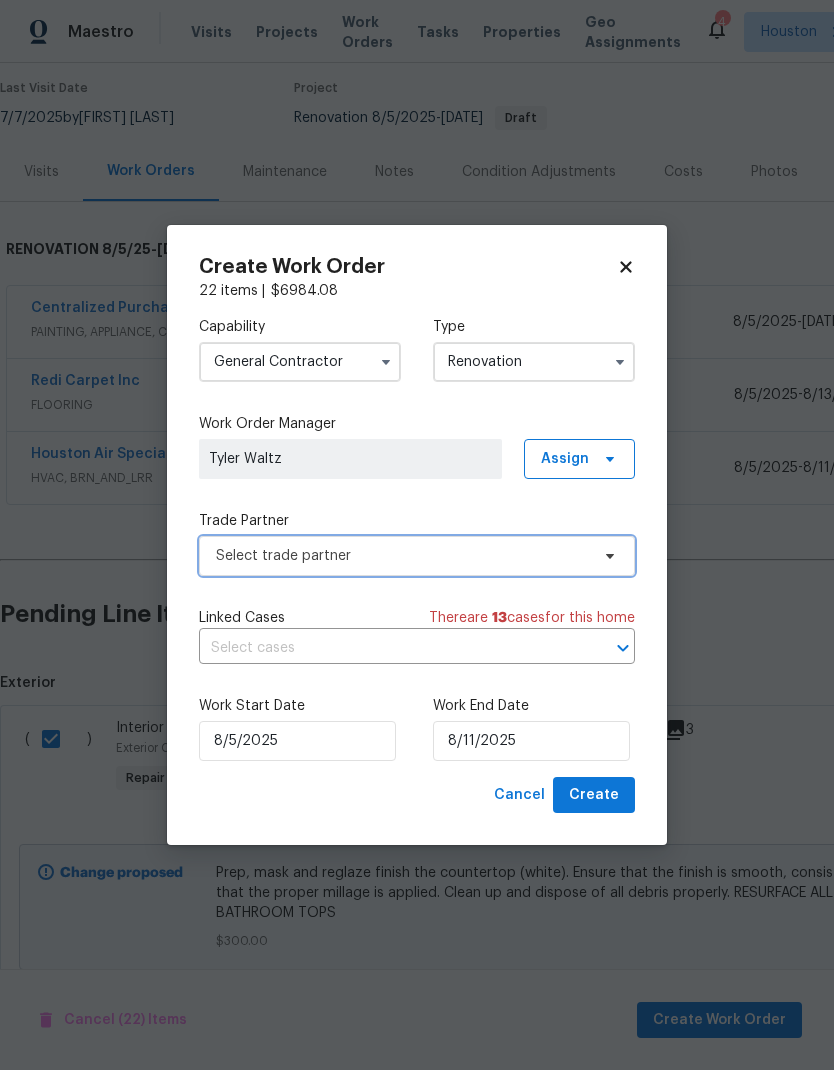 click on "Select trade partner" at bounding box center [402, 556] 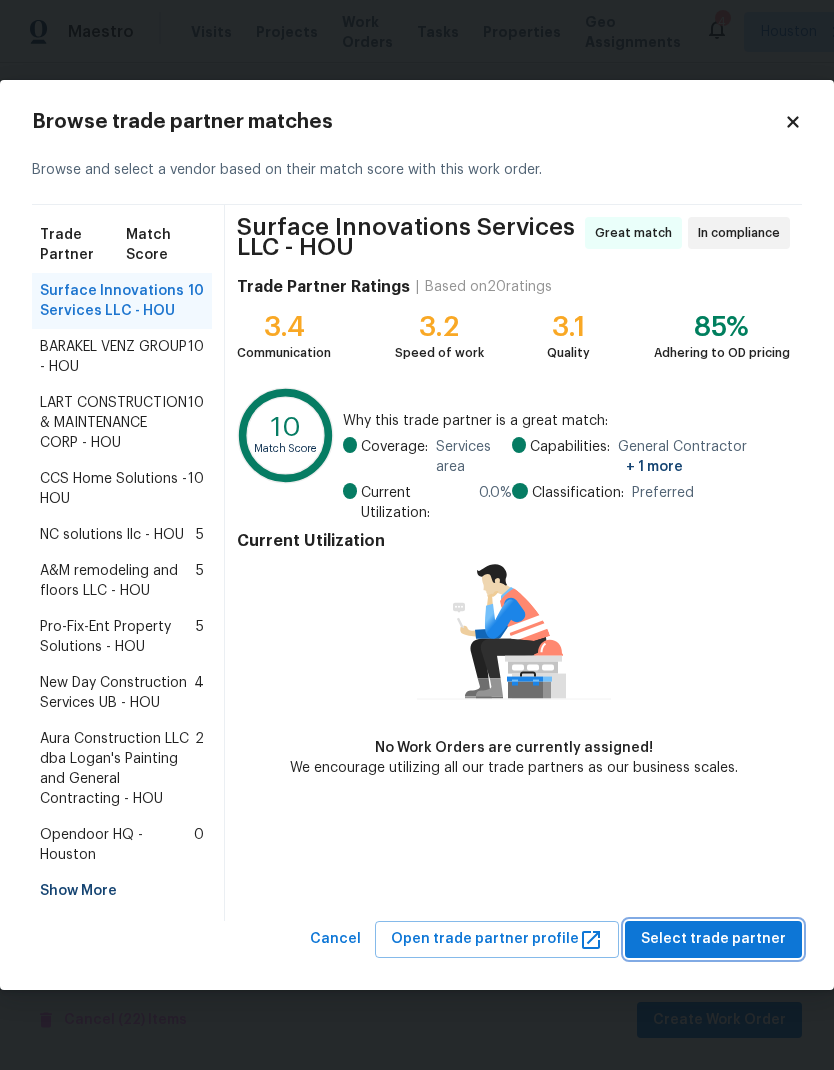 click on "Select trade partner" at bounding box center [713, 939] 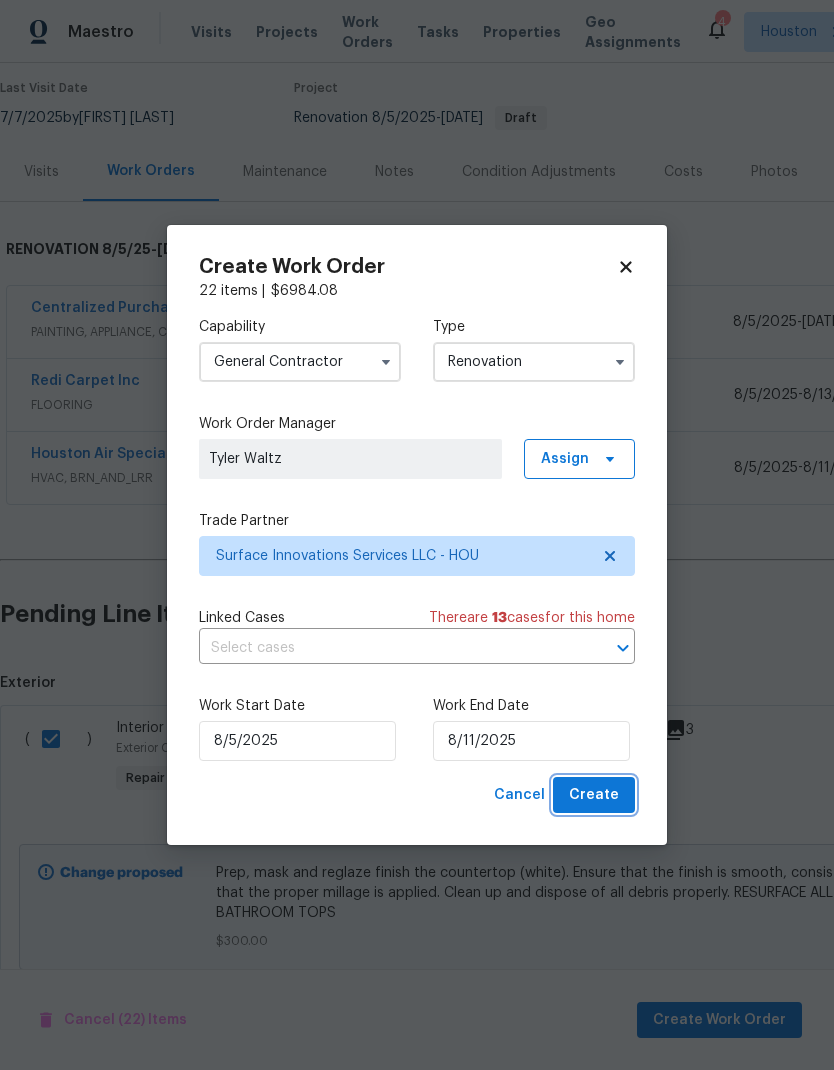click on "Create" at bounding box center (594, 795) 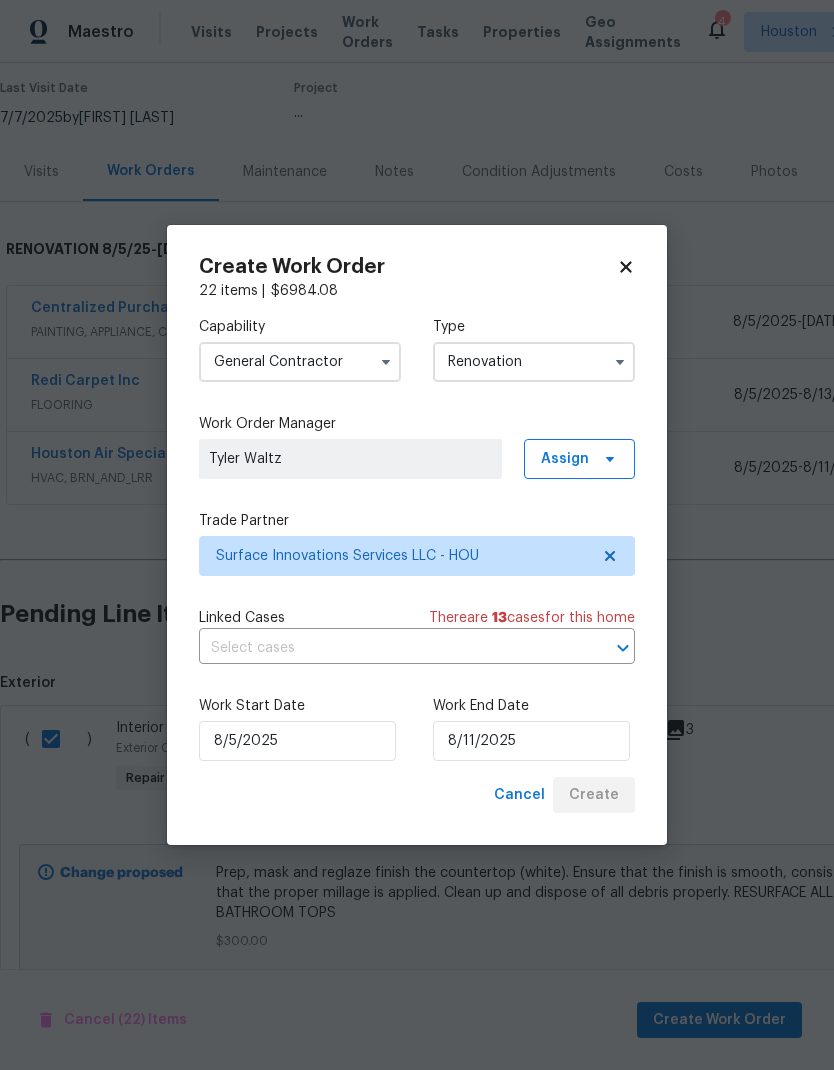 scroll, scrollTop: 0, scrollLeft: 0, axis: both 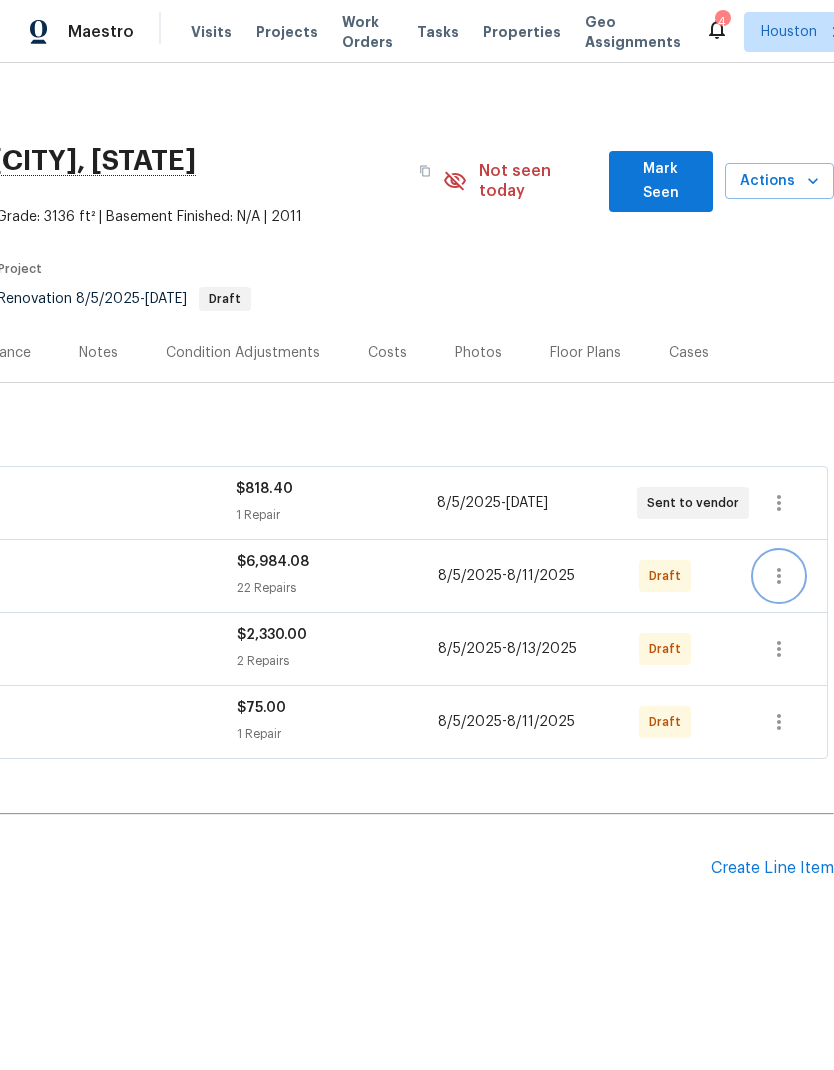 click 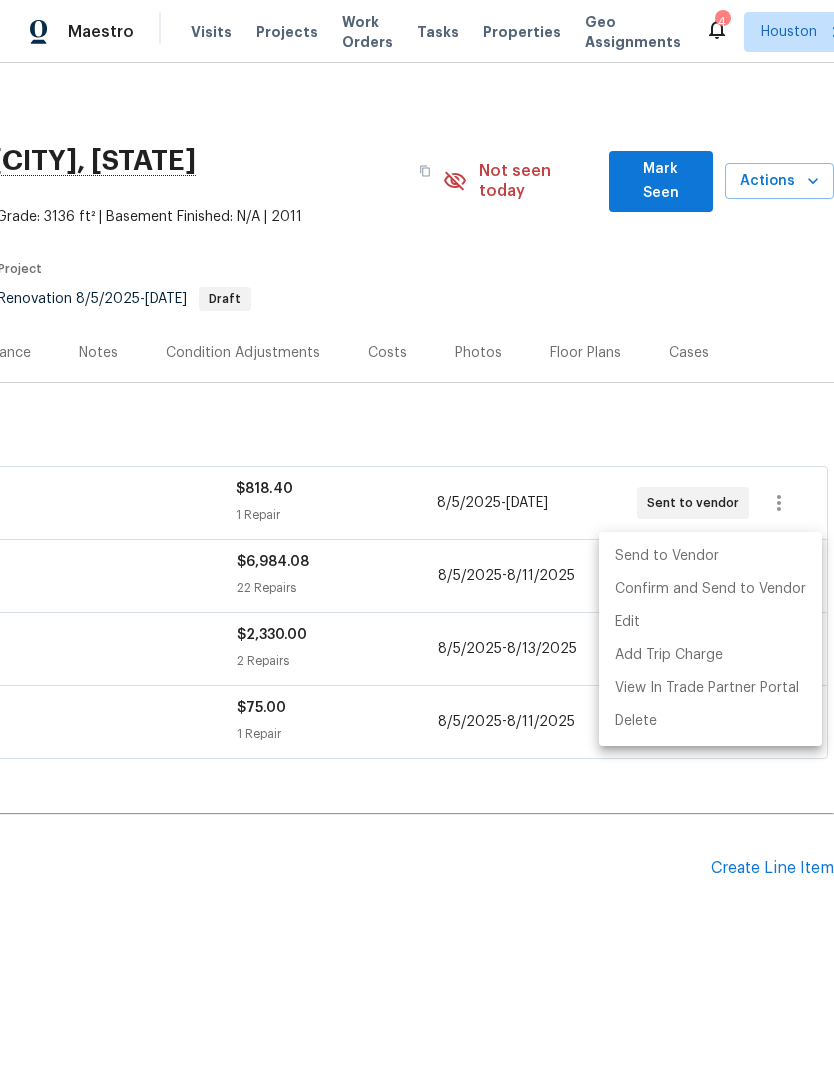 click on "Send to Vendor" at bounding box center [710, 556] 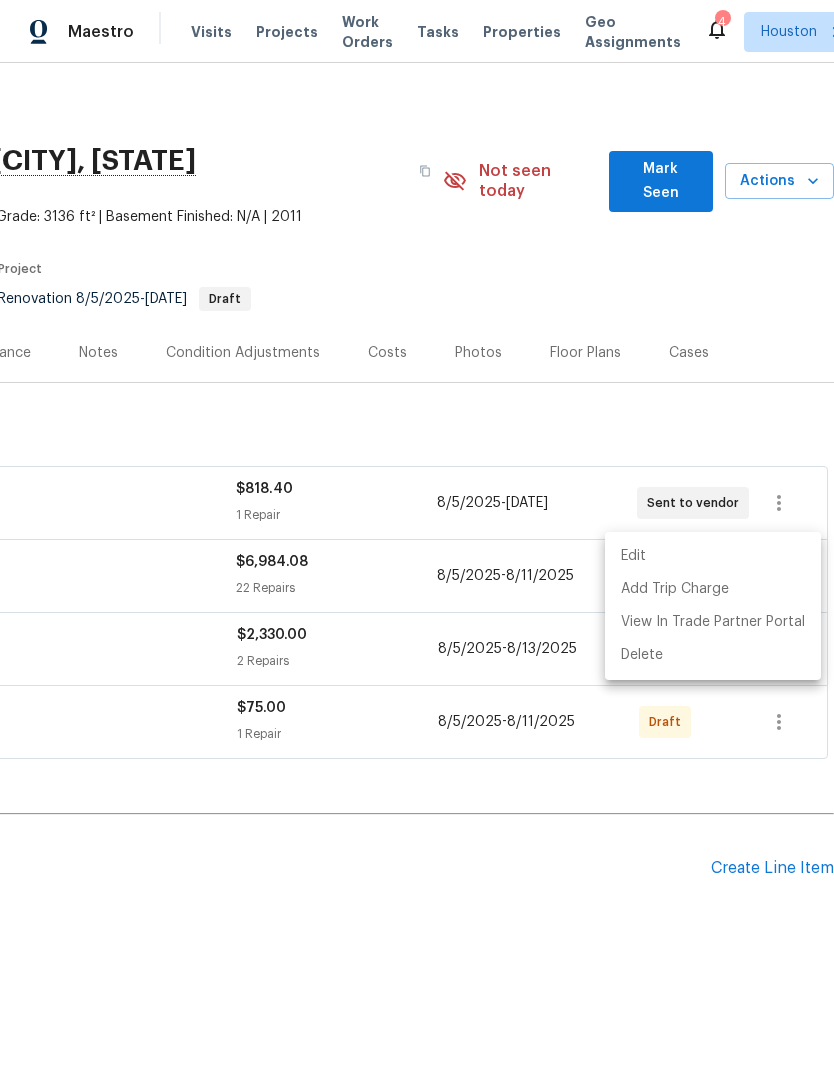 click at bounding box center (417, 535) 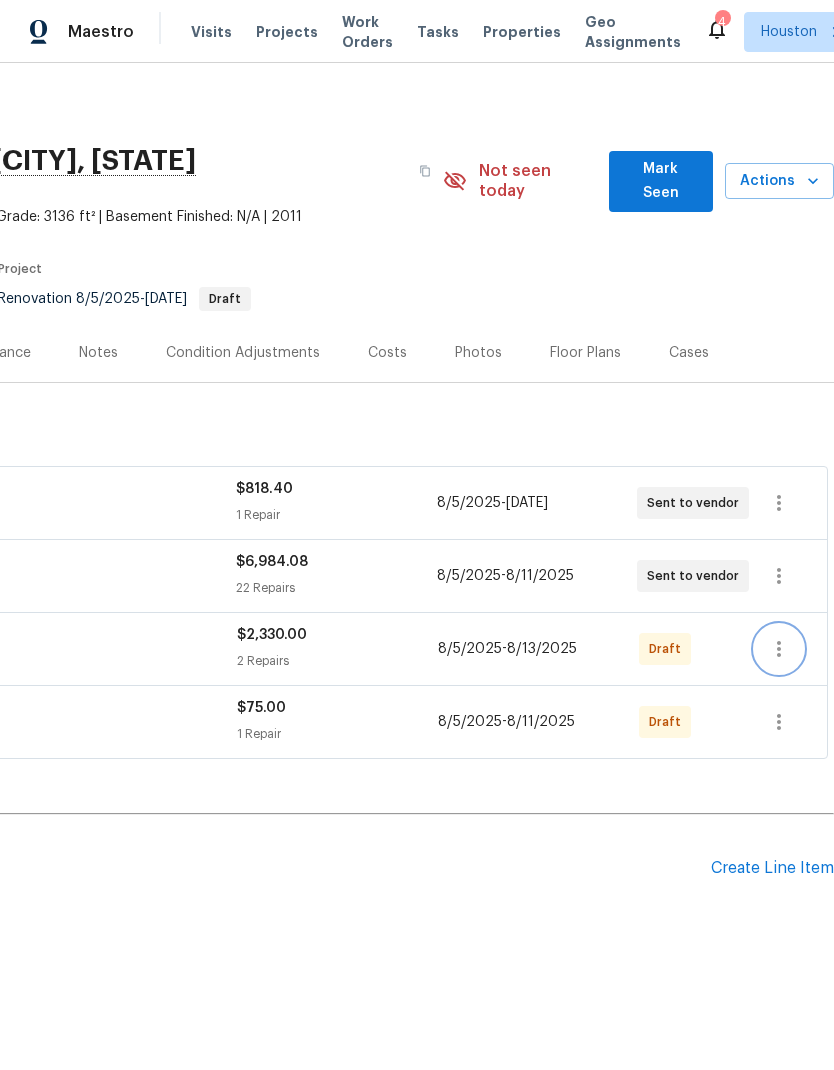 click 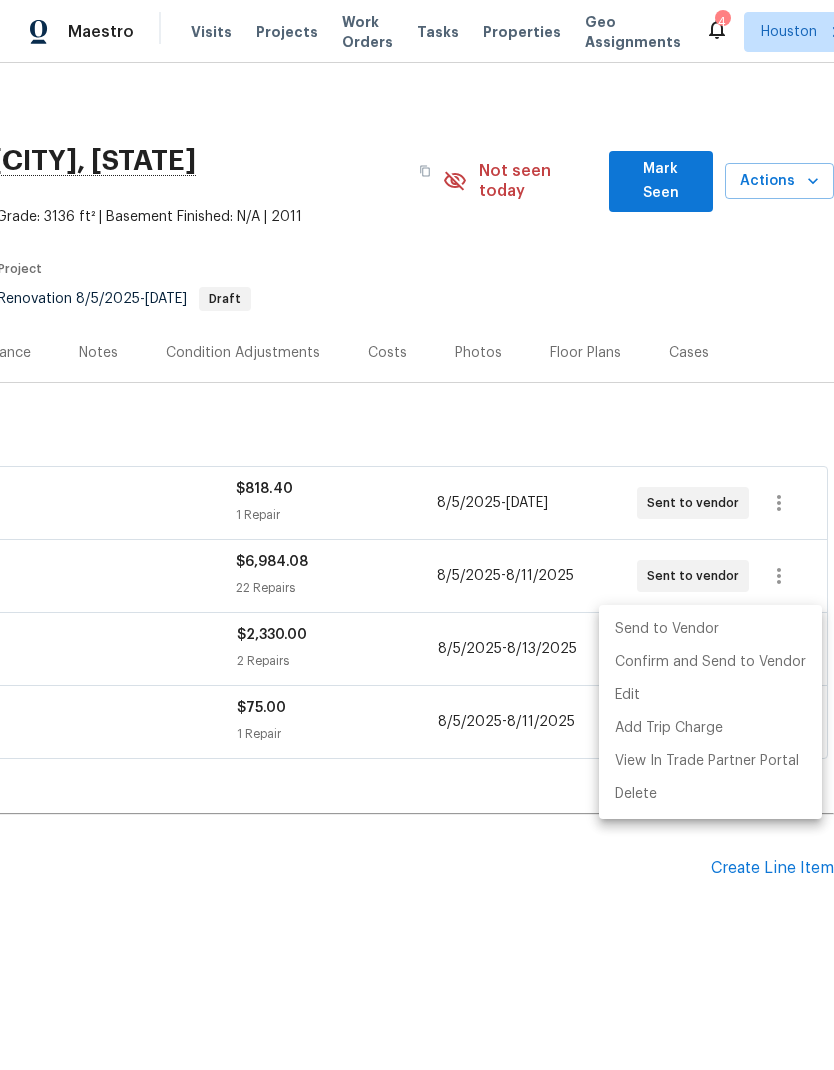 click on "Send to Vendor" at bounding box center (710, 629) 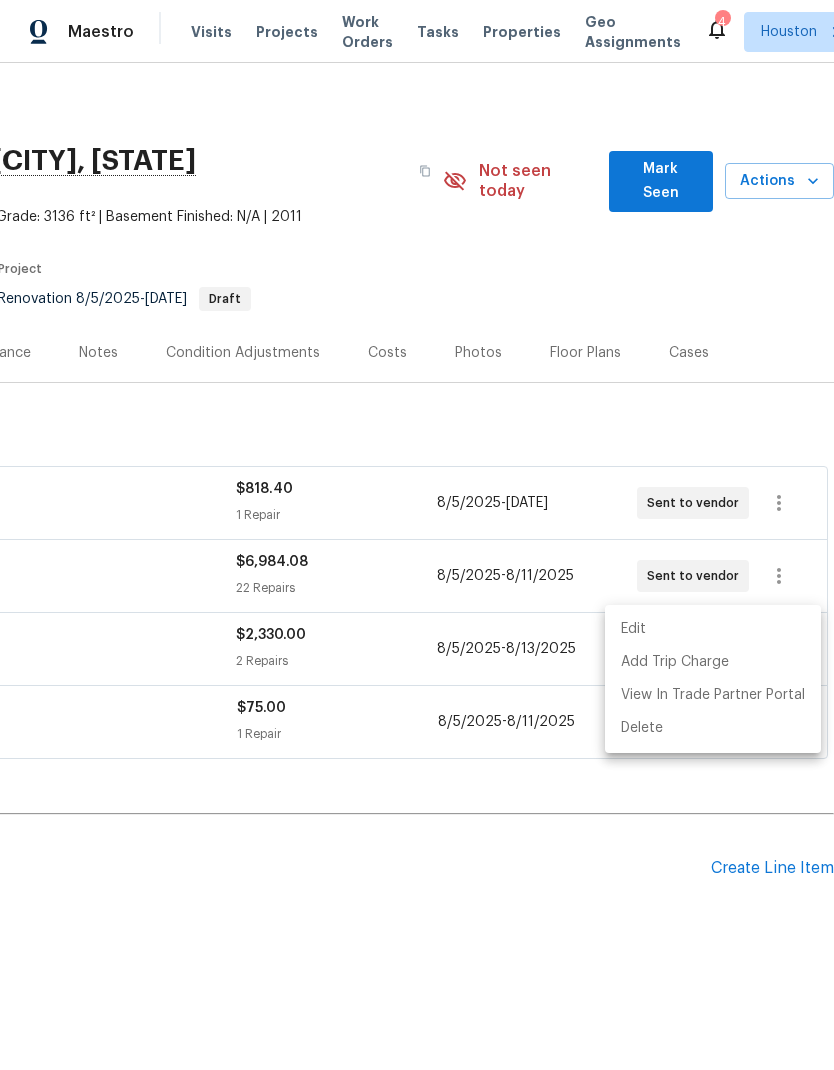 click at bounding box center [417, 535] 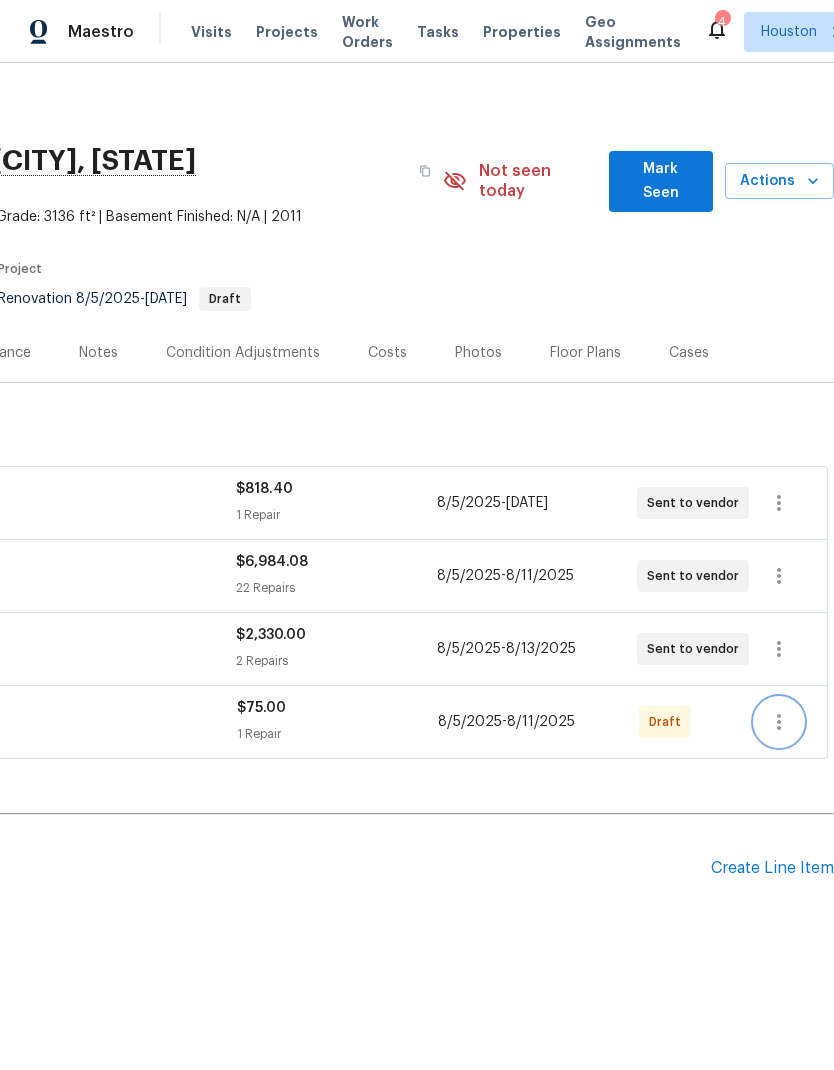 click 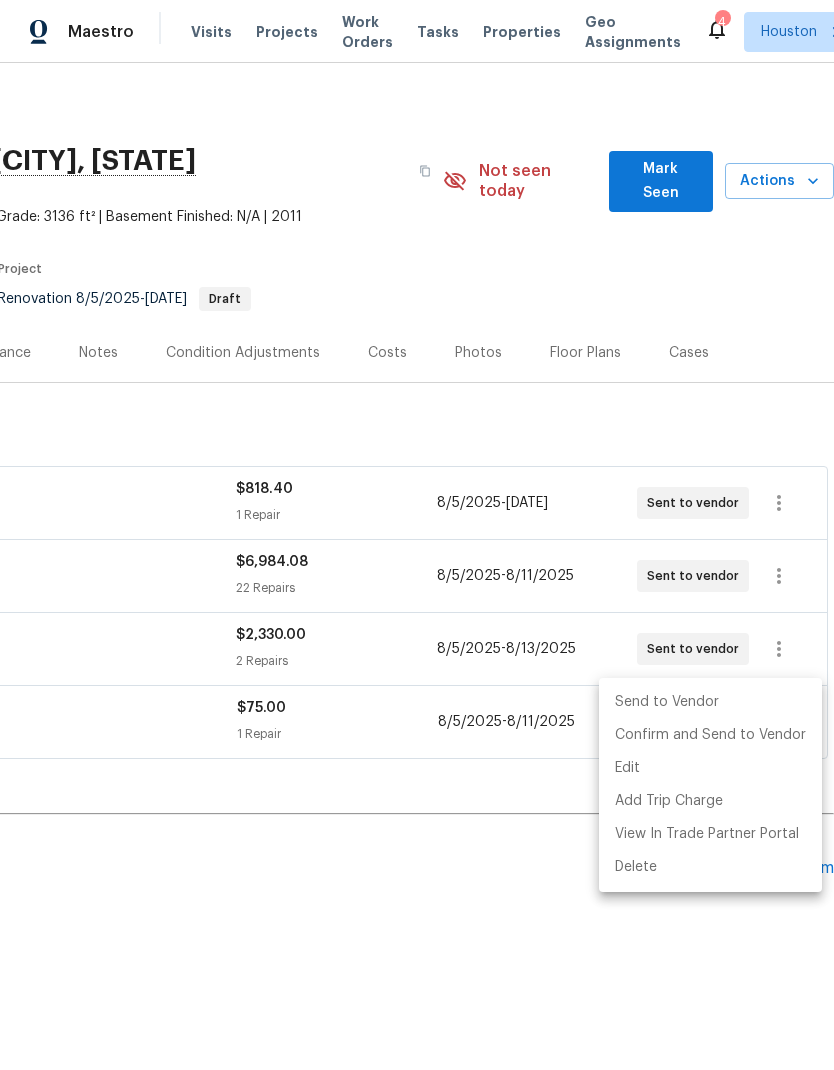 click on "Send to Vendor" at bounding box center [710, 702] 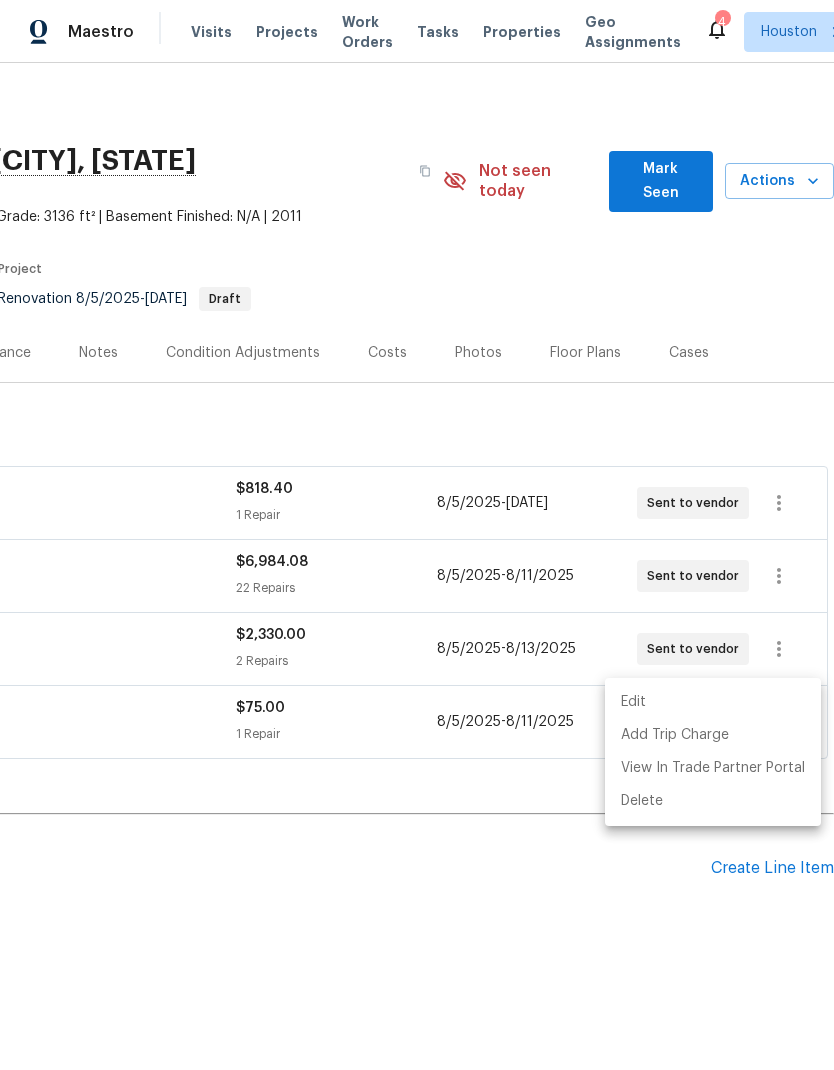 click at bounding box center (417, 535) 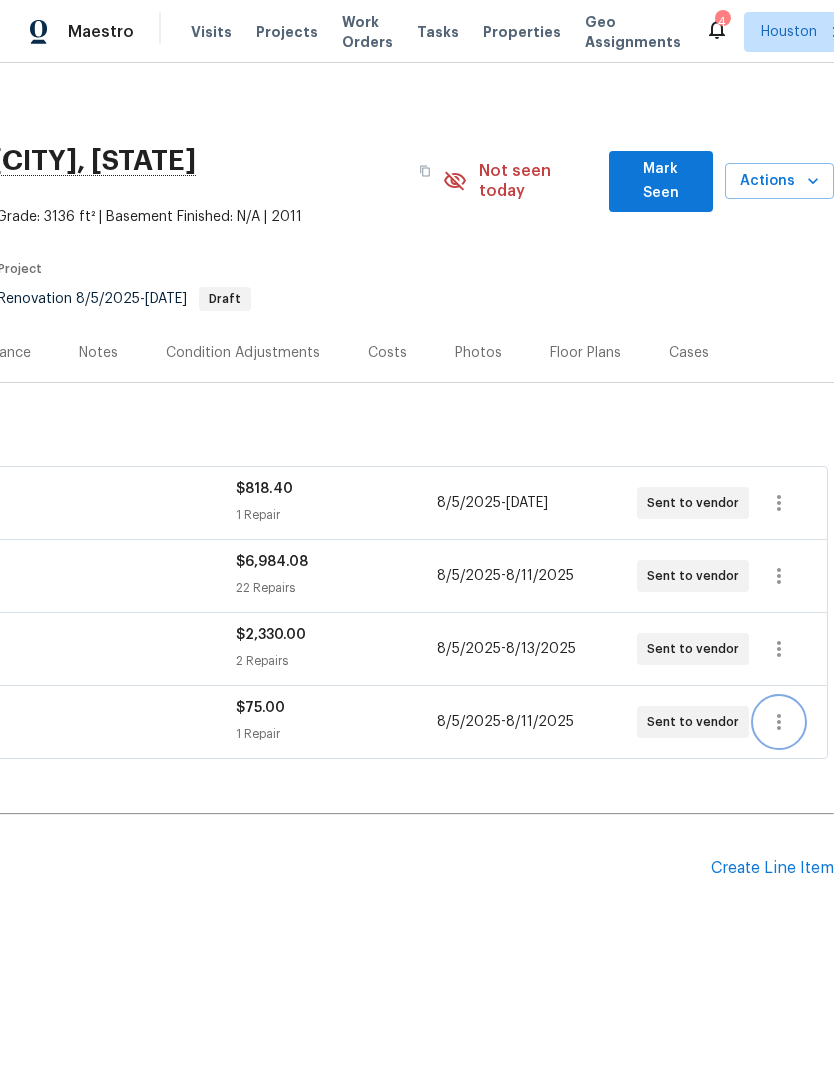 scroll, scrollTop: 0, scrollLeft: 296, axis: horizontal 